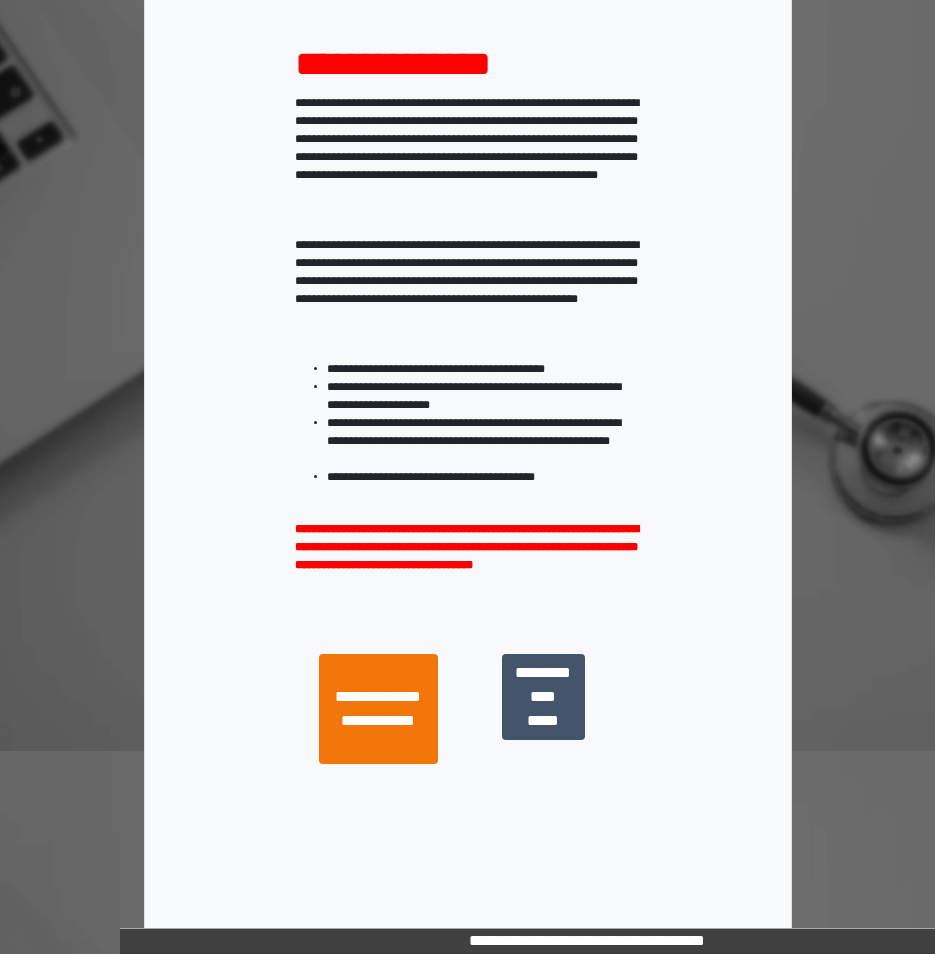 scroll, scrollTop: 213, scrollLeft: 0, axis: vertical 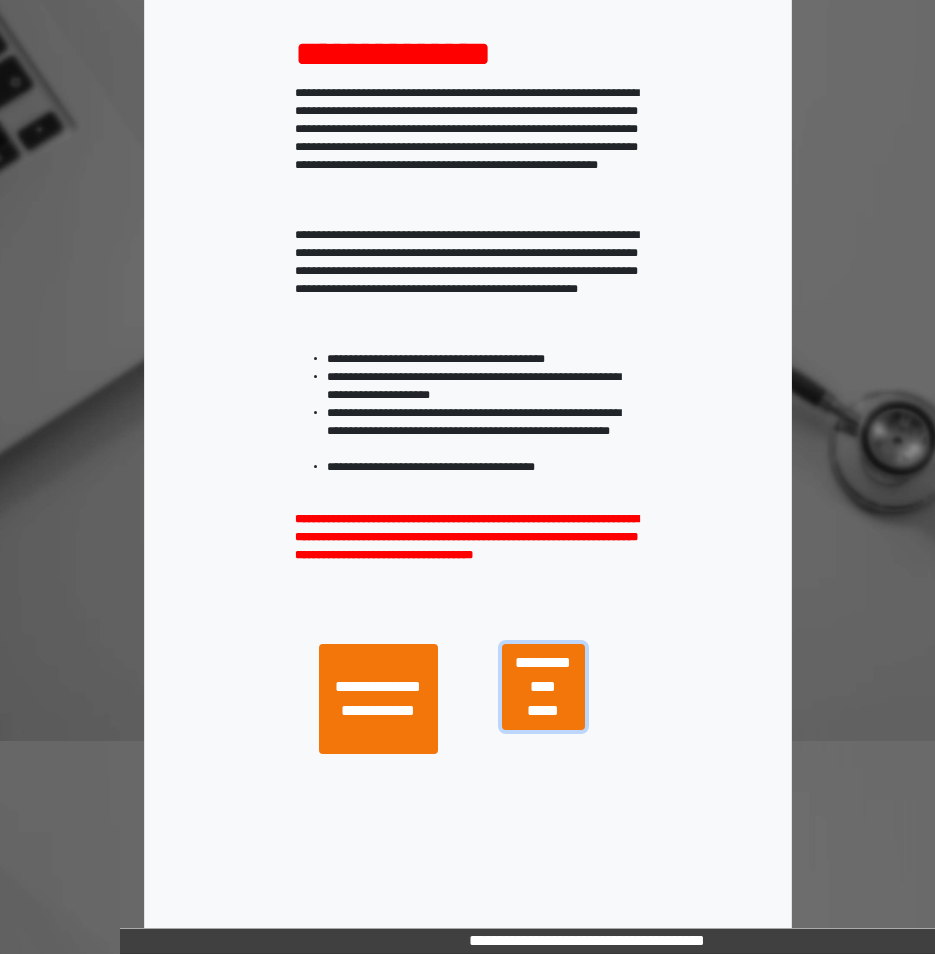 click on "**********" at bounding box center (543, 687) 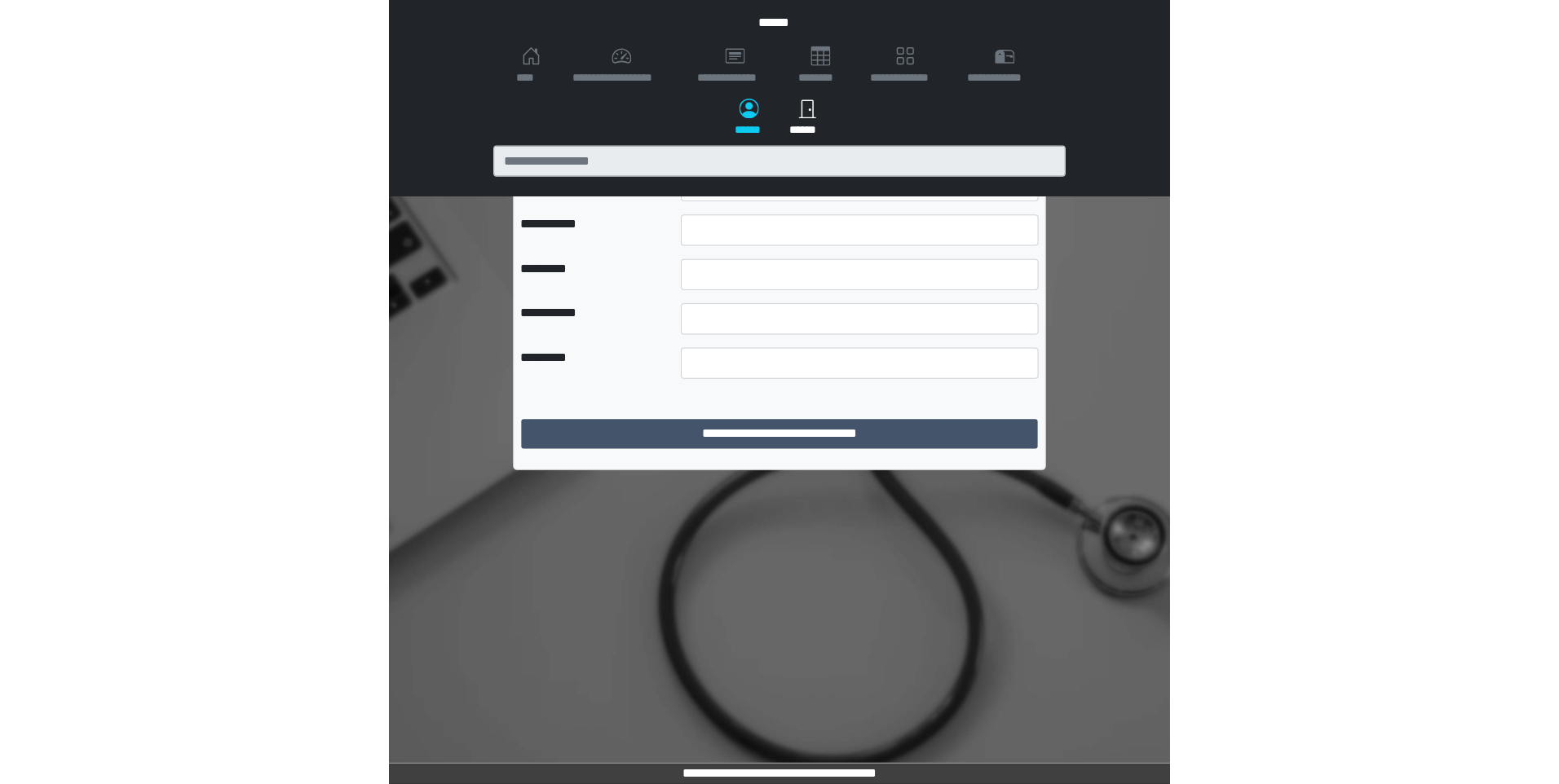 scroll, scrollTop: 0, scrollLeft: 0, axis: both 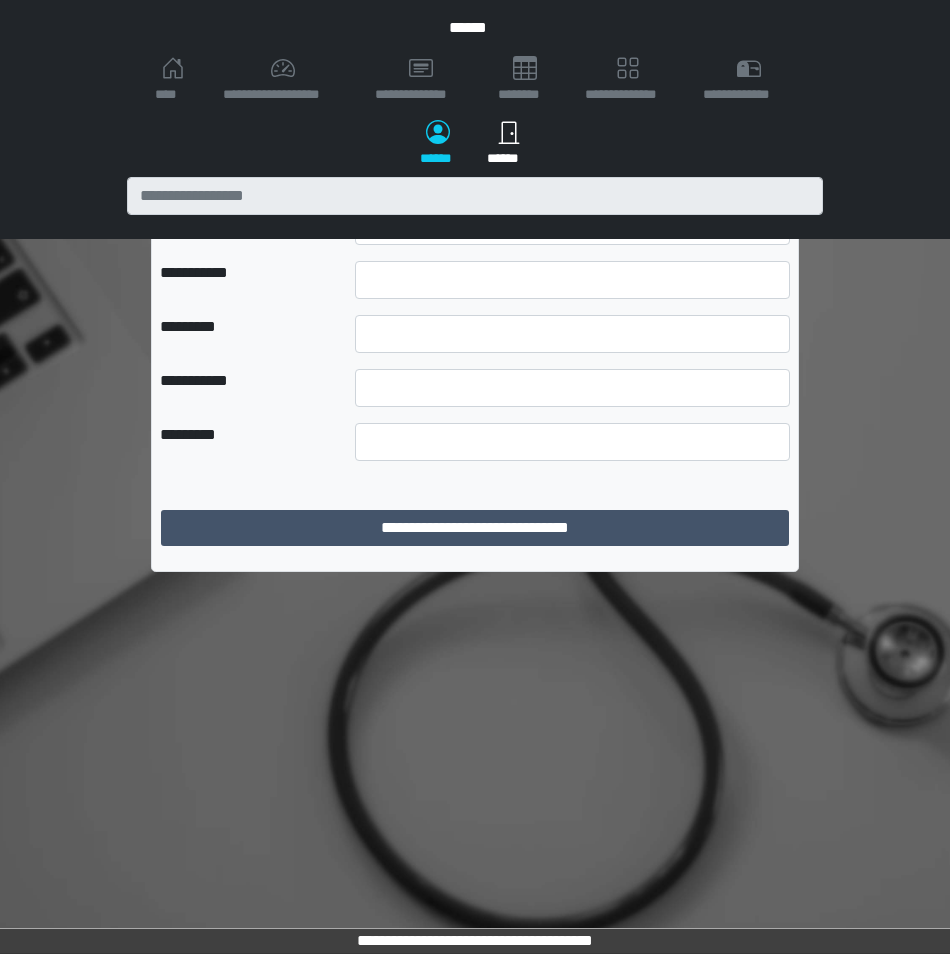 click on "**********" at bounding box center [572, 172] 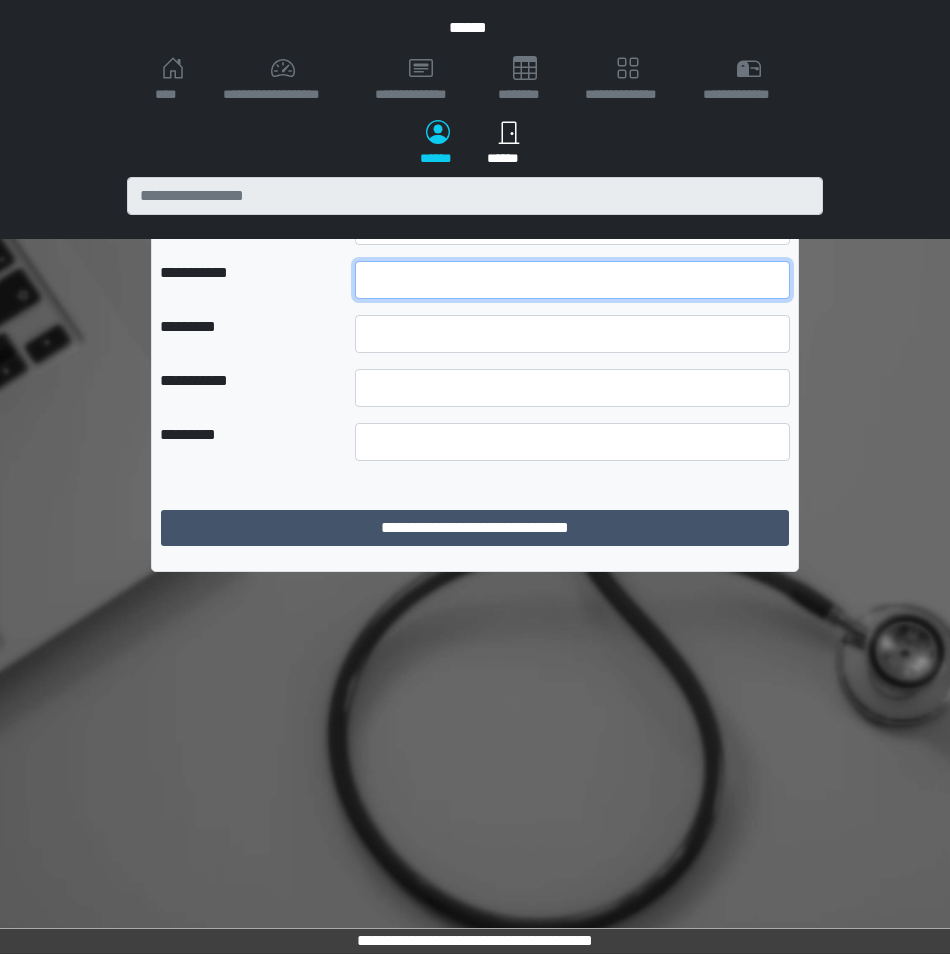 click at bounding box center (572, 280) 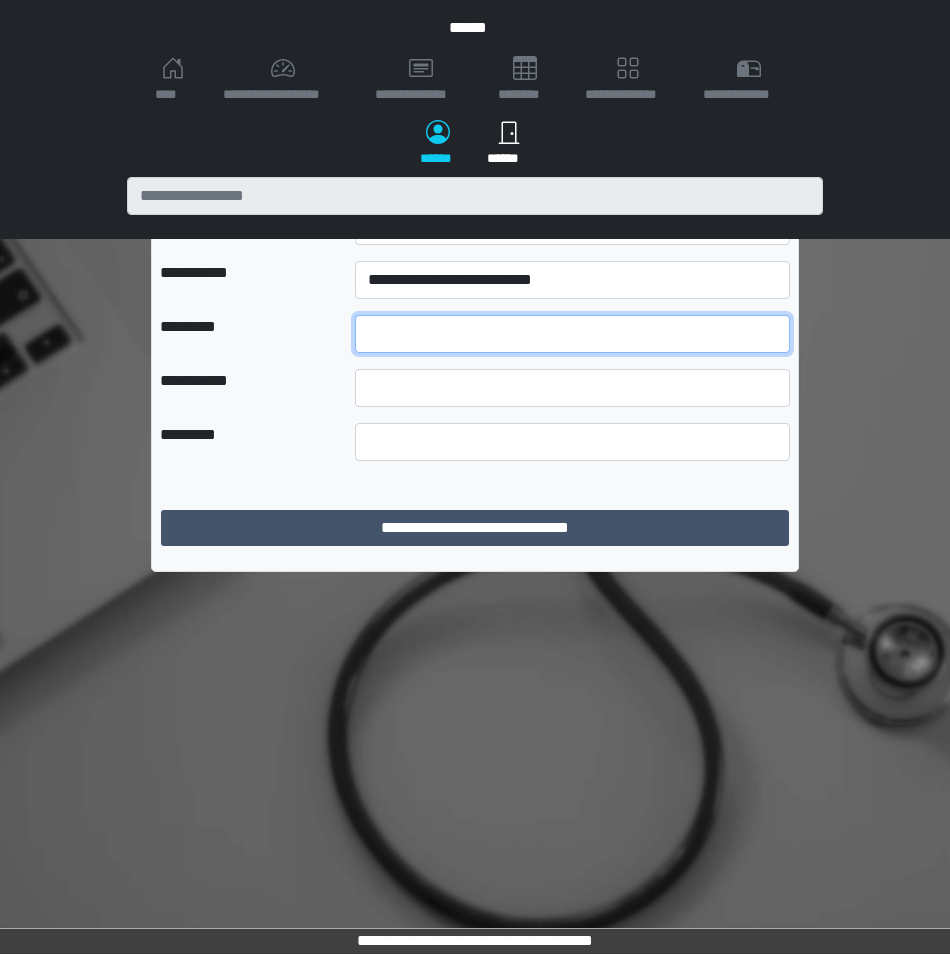 click at bounding box center [572, 334] 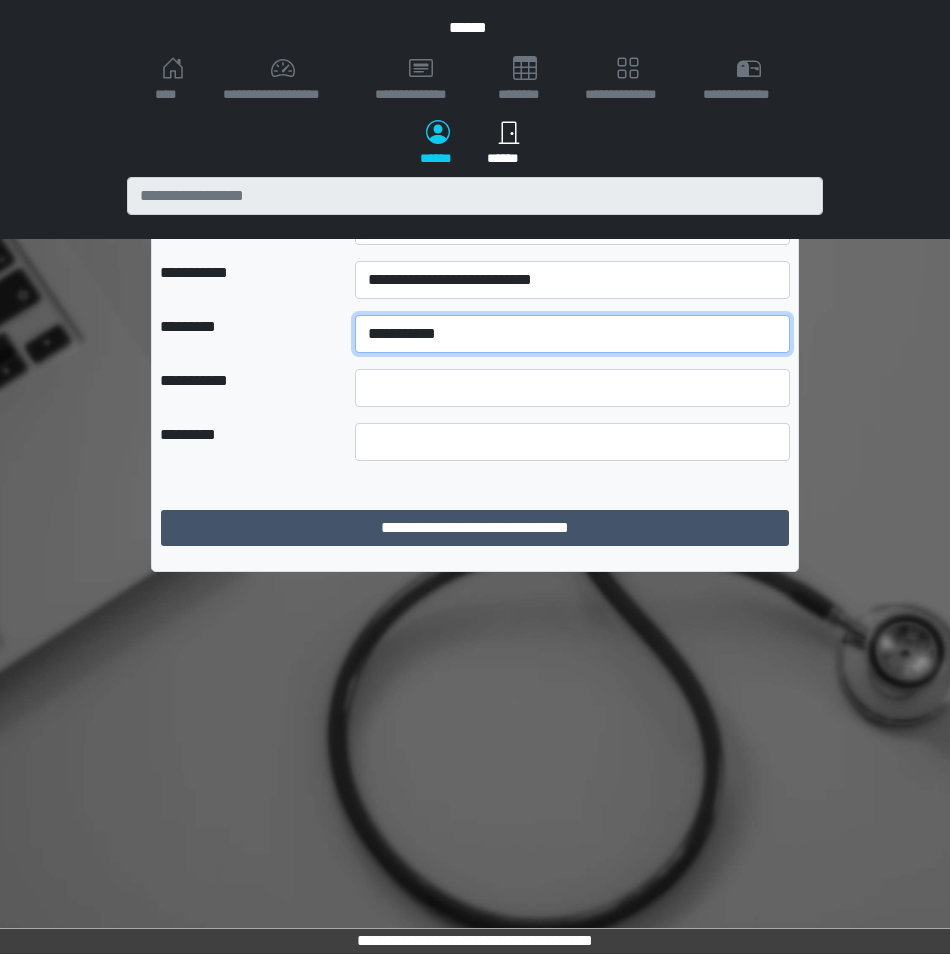 type on "**********" 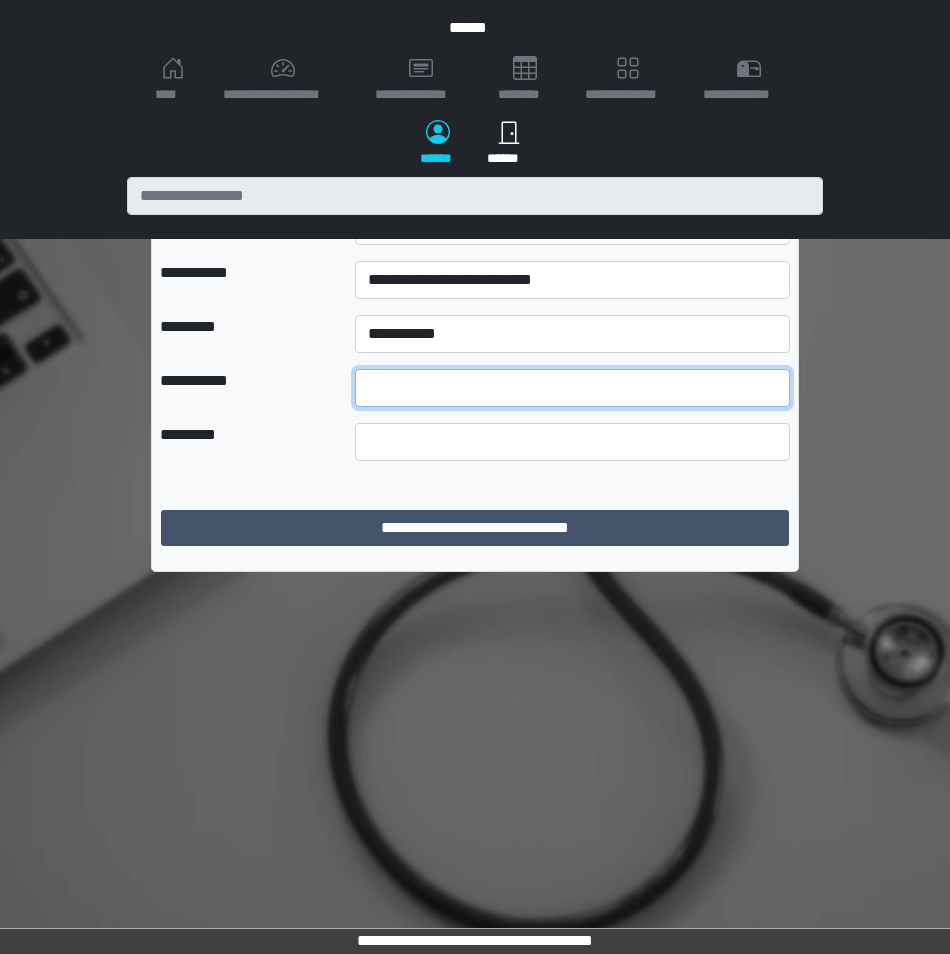click at bounding box center [572, 388] 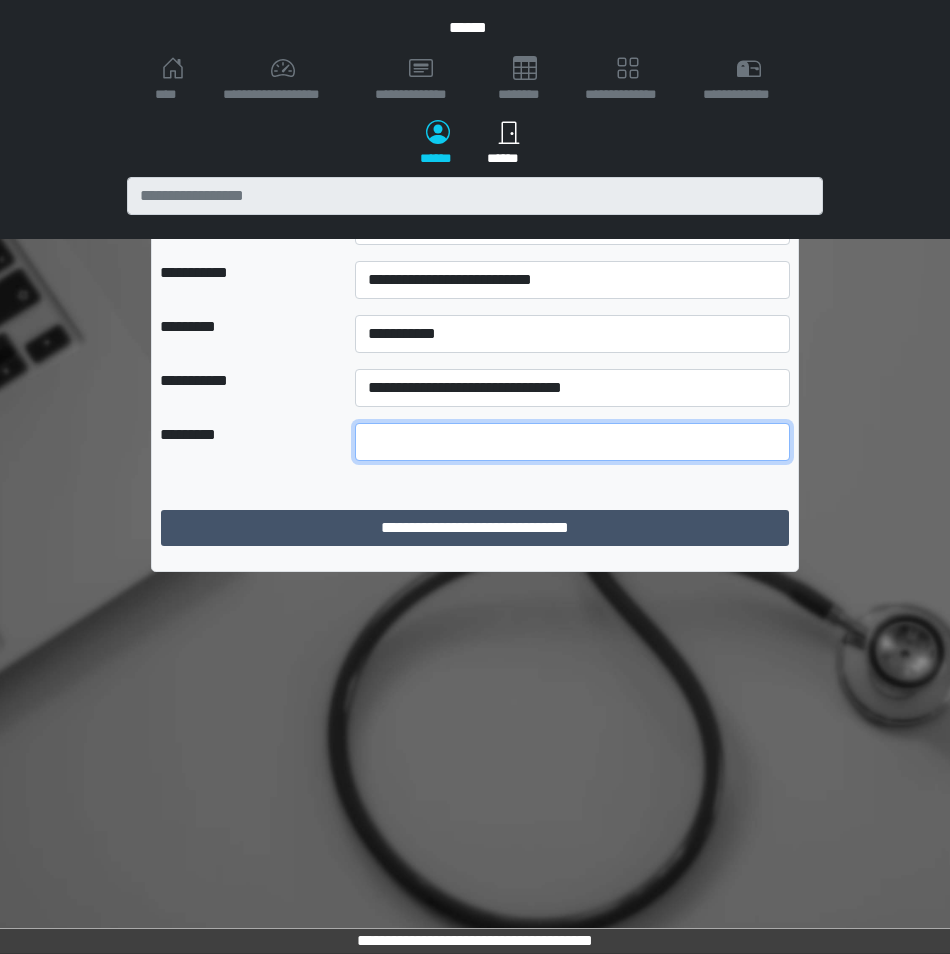 click at bounding box center (572, 442) 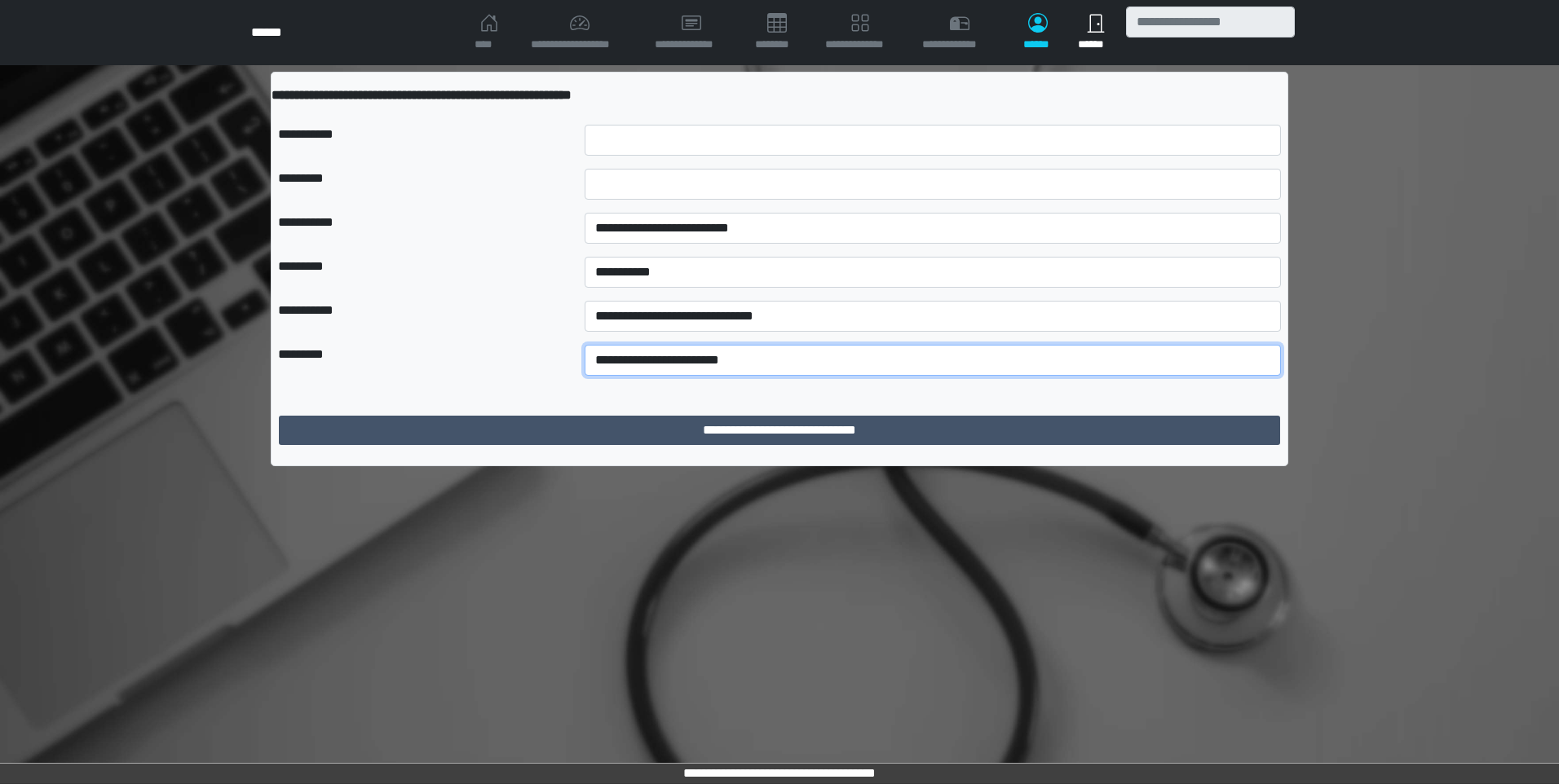 type on "**********" 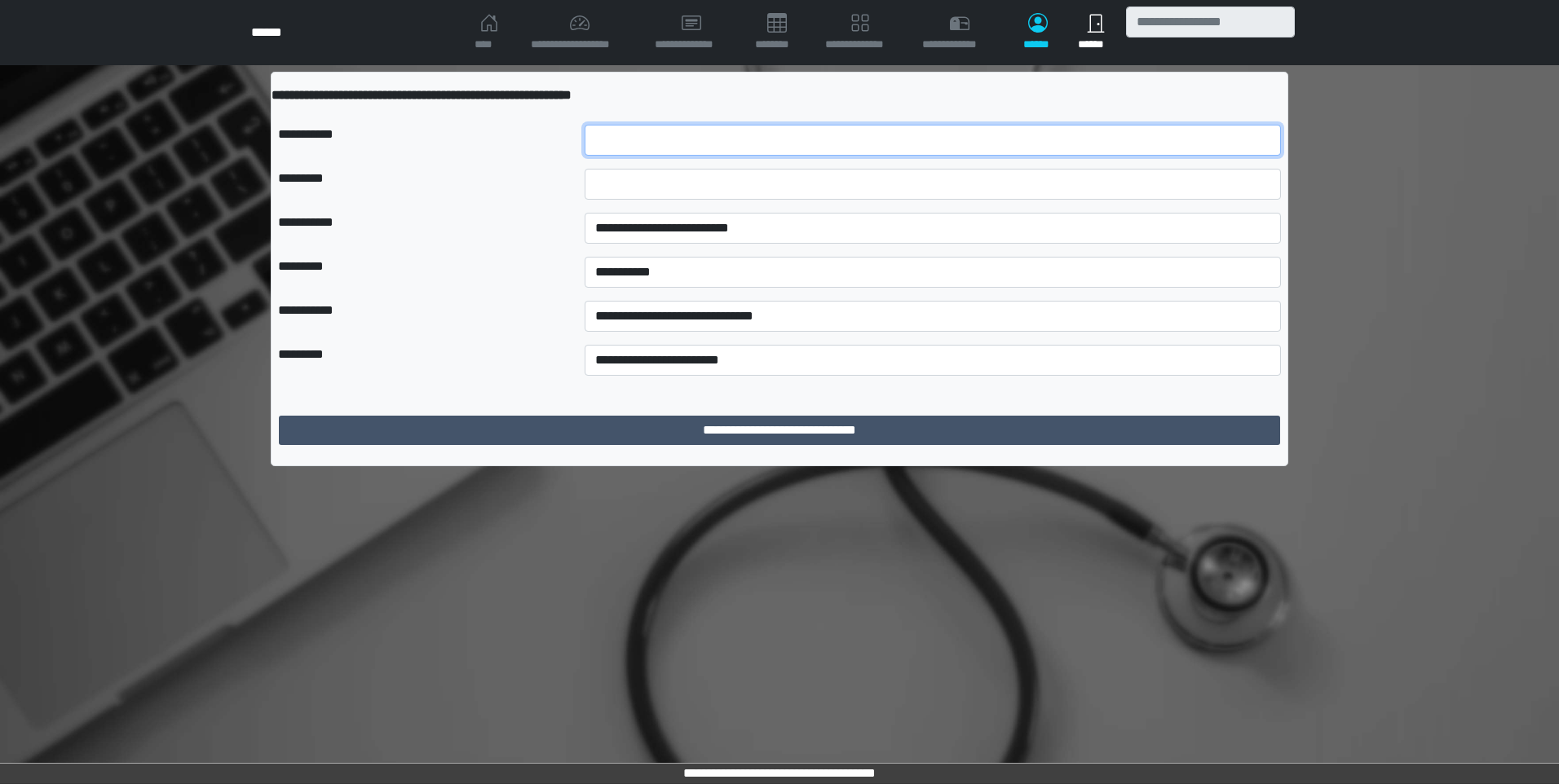 click at bounding box center (933, 140) 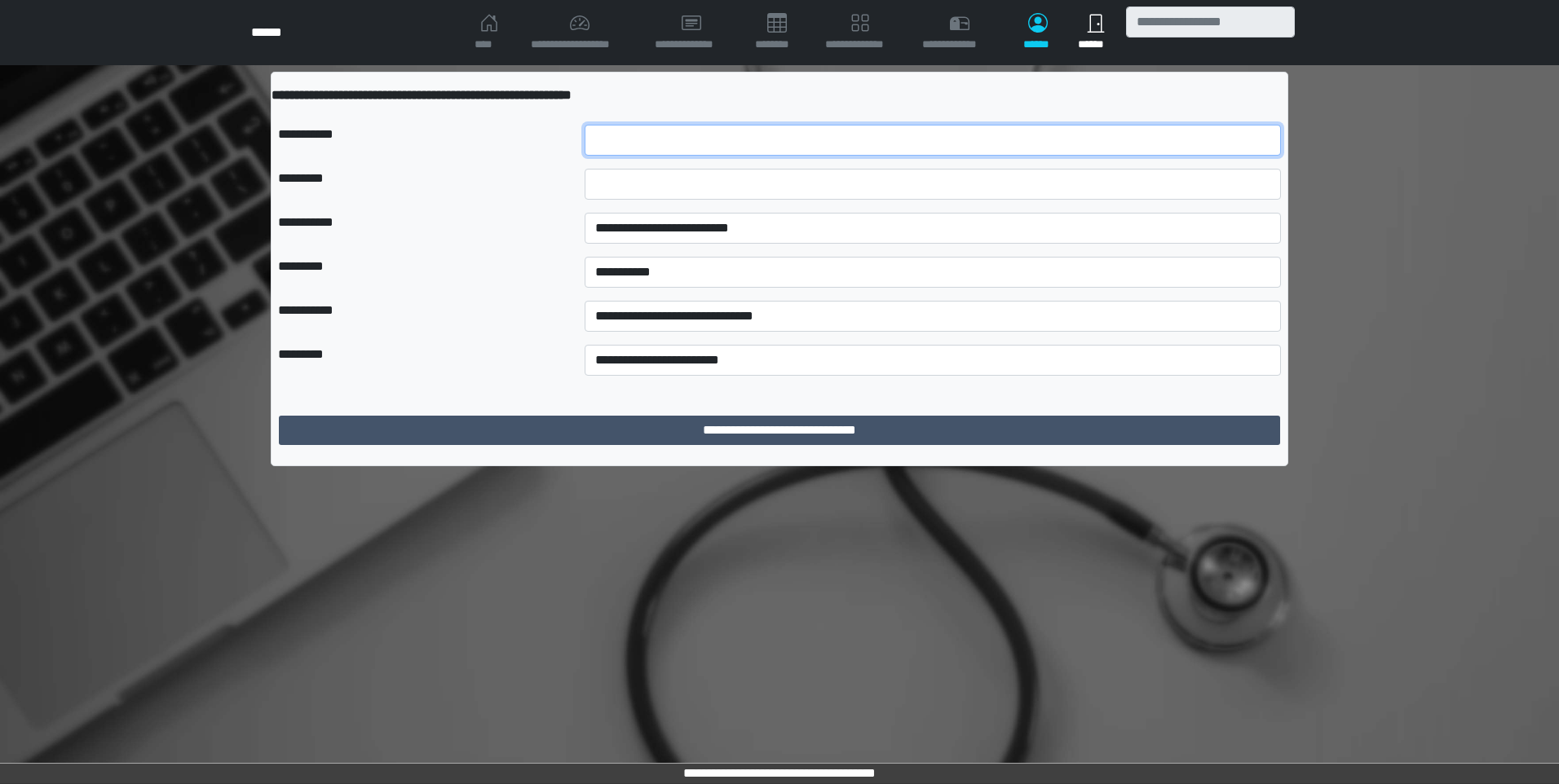 type on "**********" 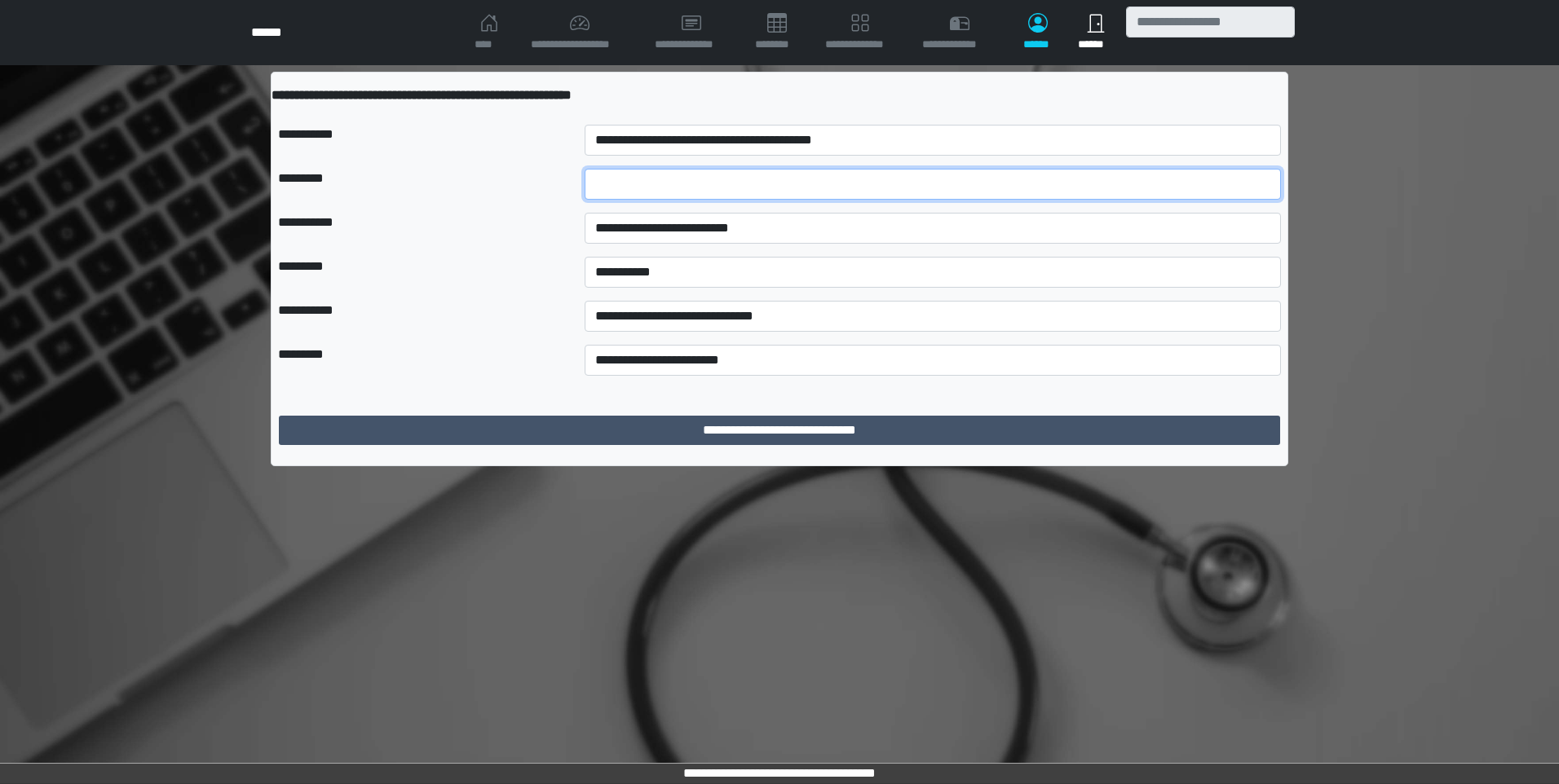 click at bounding box center [933, 184] 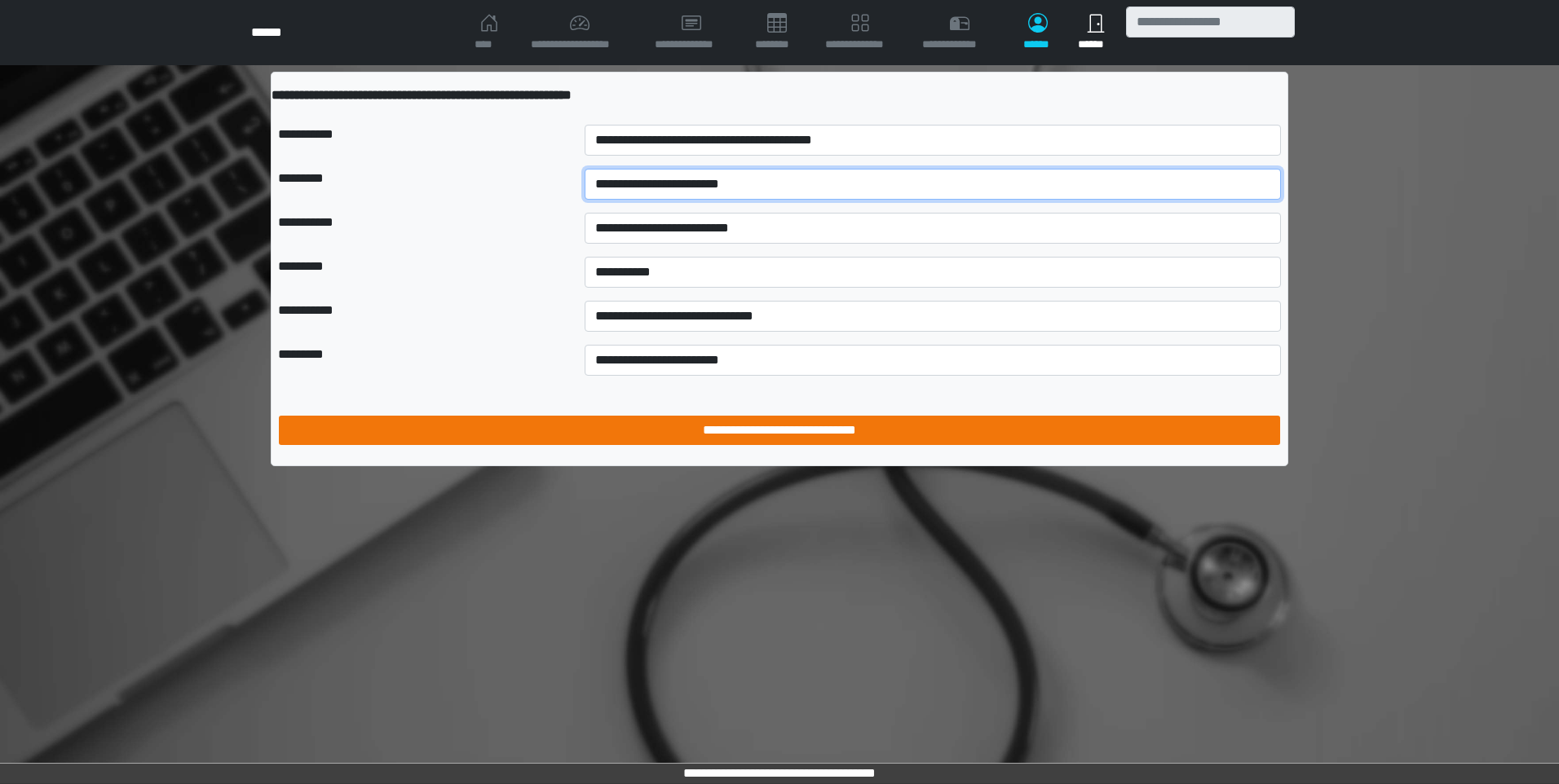 type on "**********" 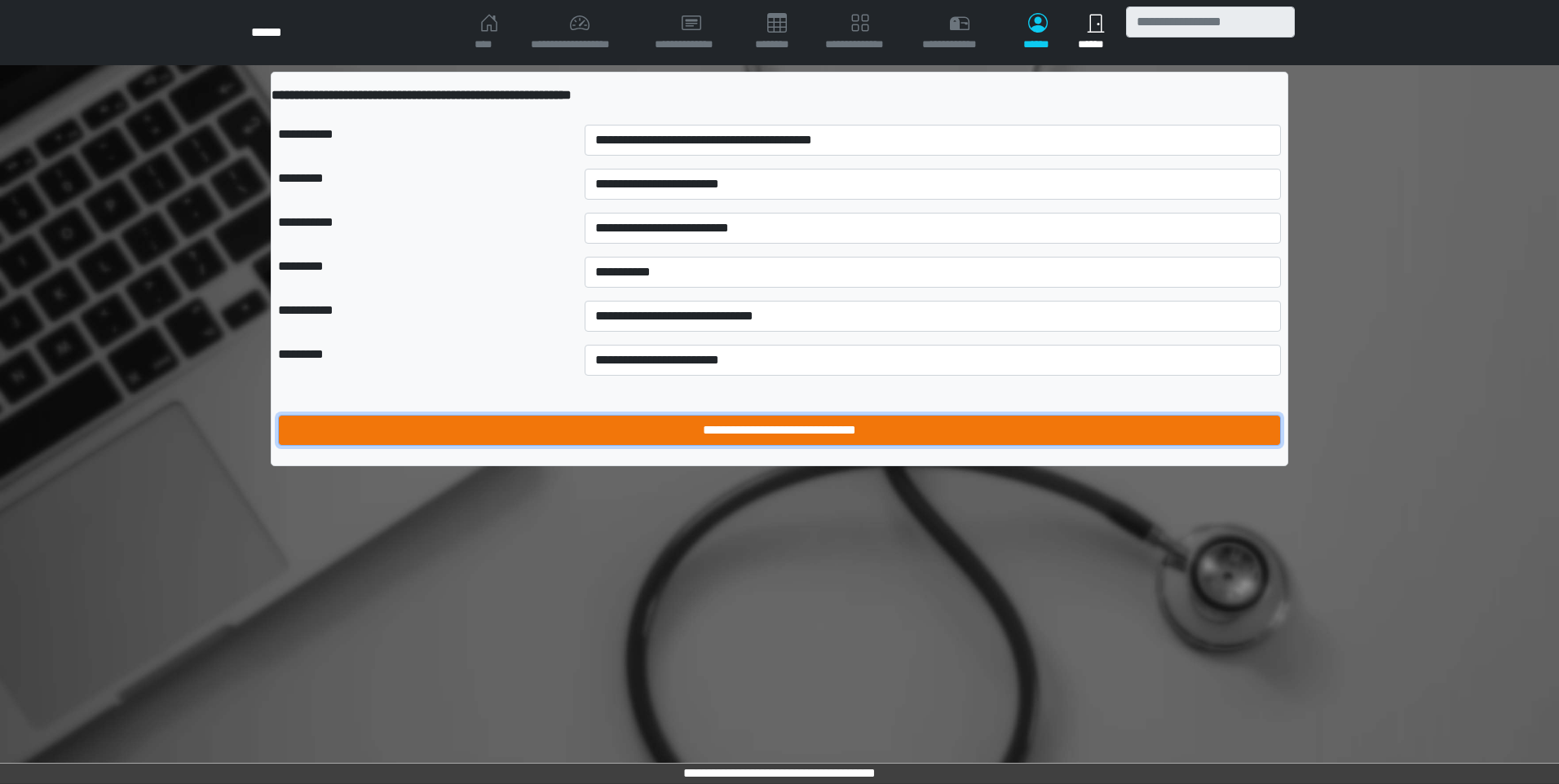 click on "**********" at bounding box center (780, 430) 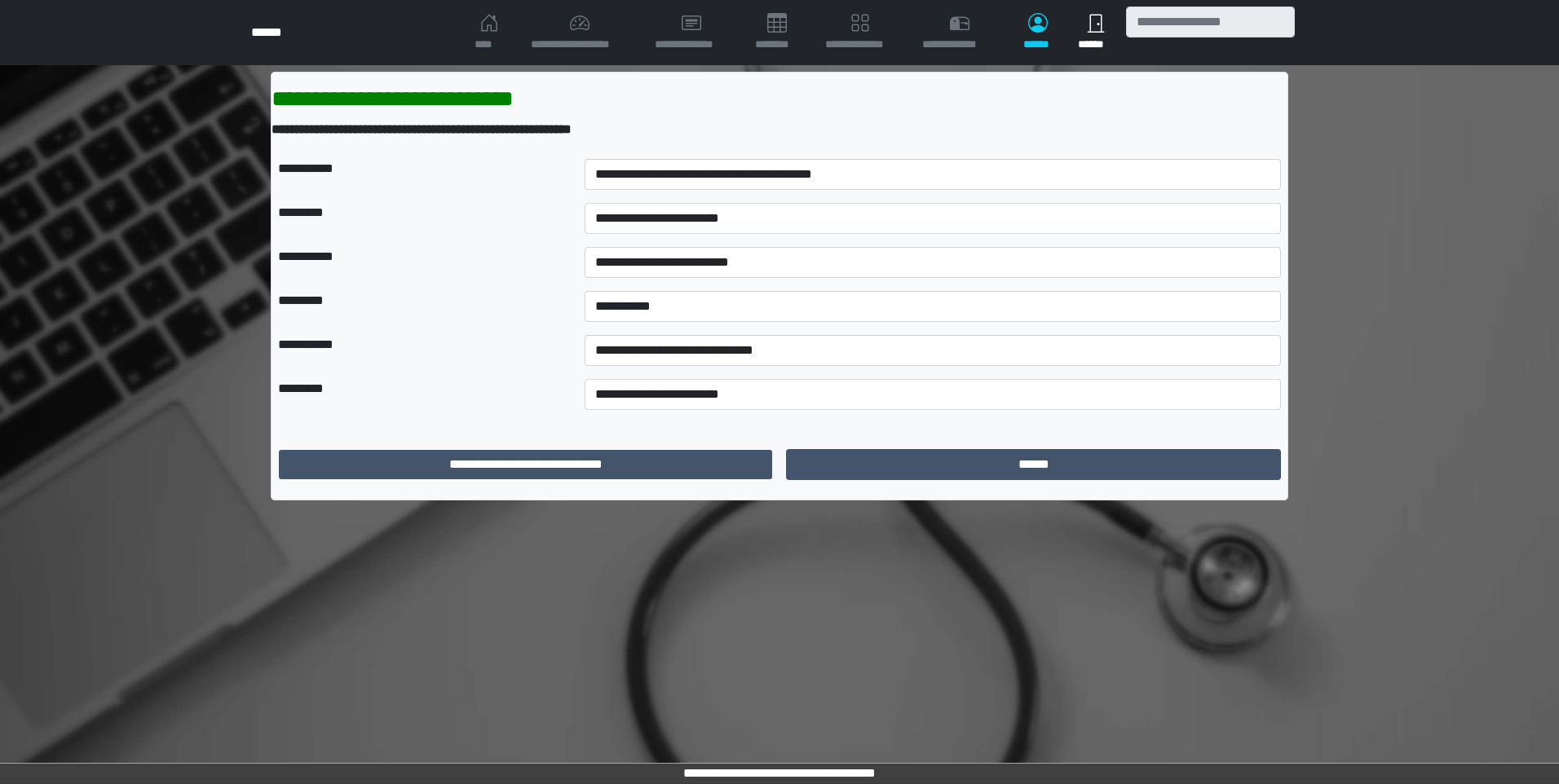 scroll, scrollTop: 0, scrollLeft: 0, axis: both 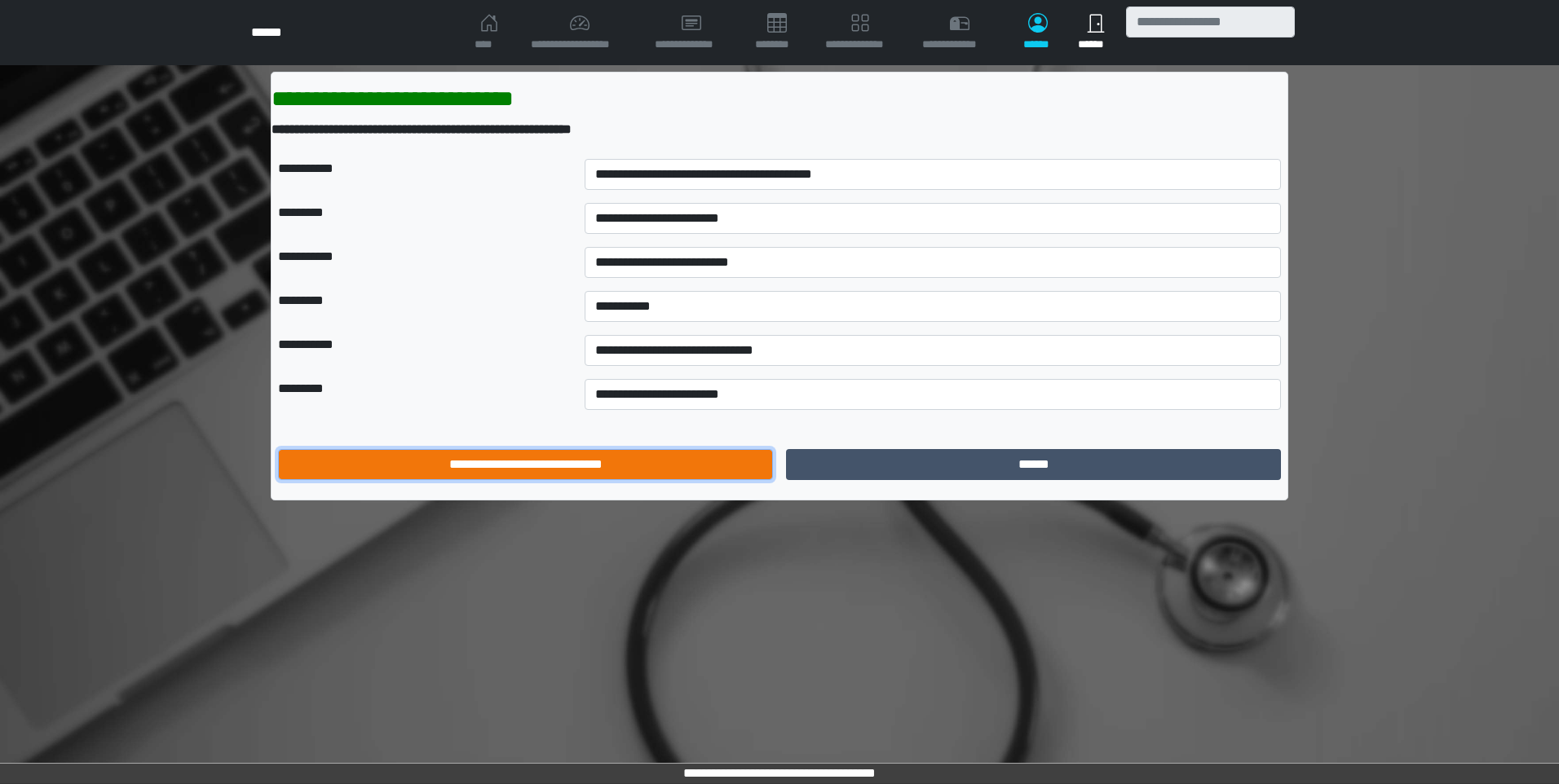 click on "**********" at bounding box center (525, 465) 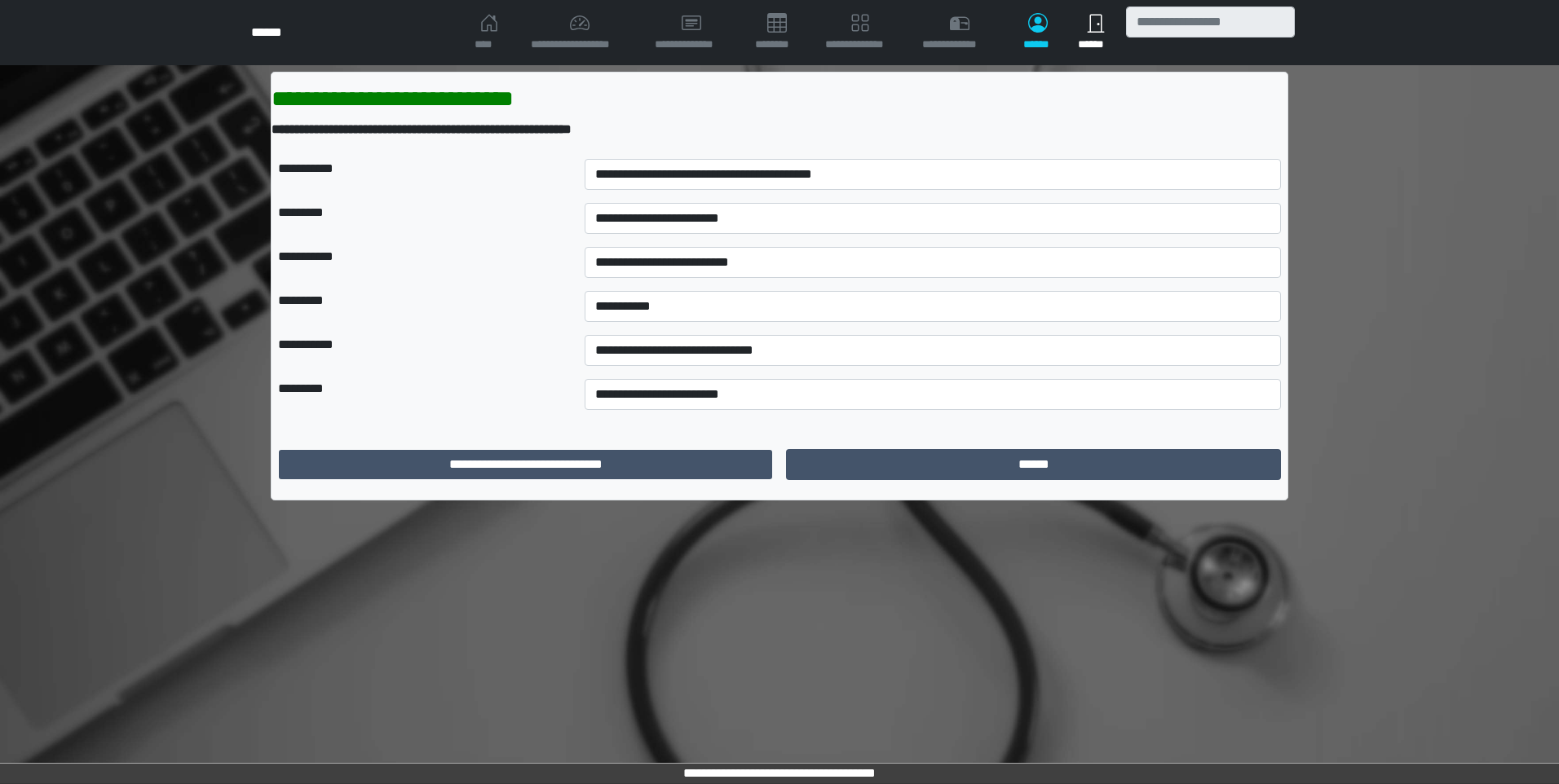 scroll, scrollTop: 0, scrollLeft: 0, axis: both 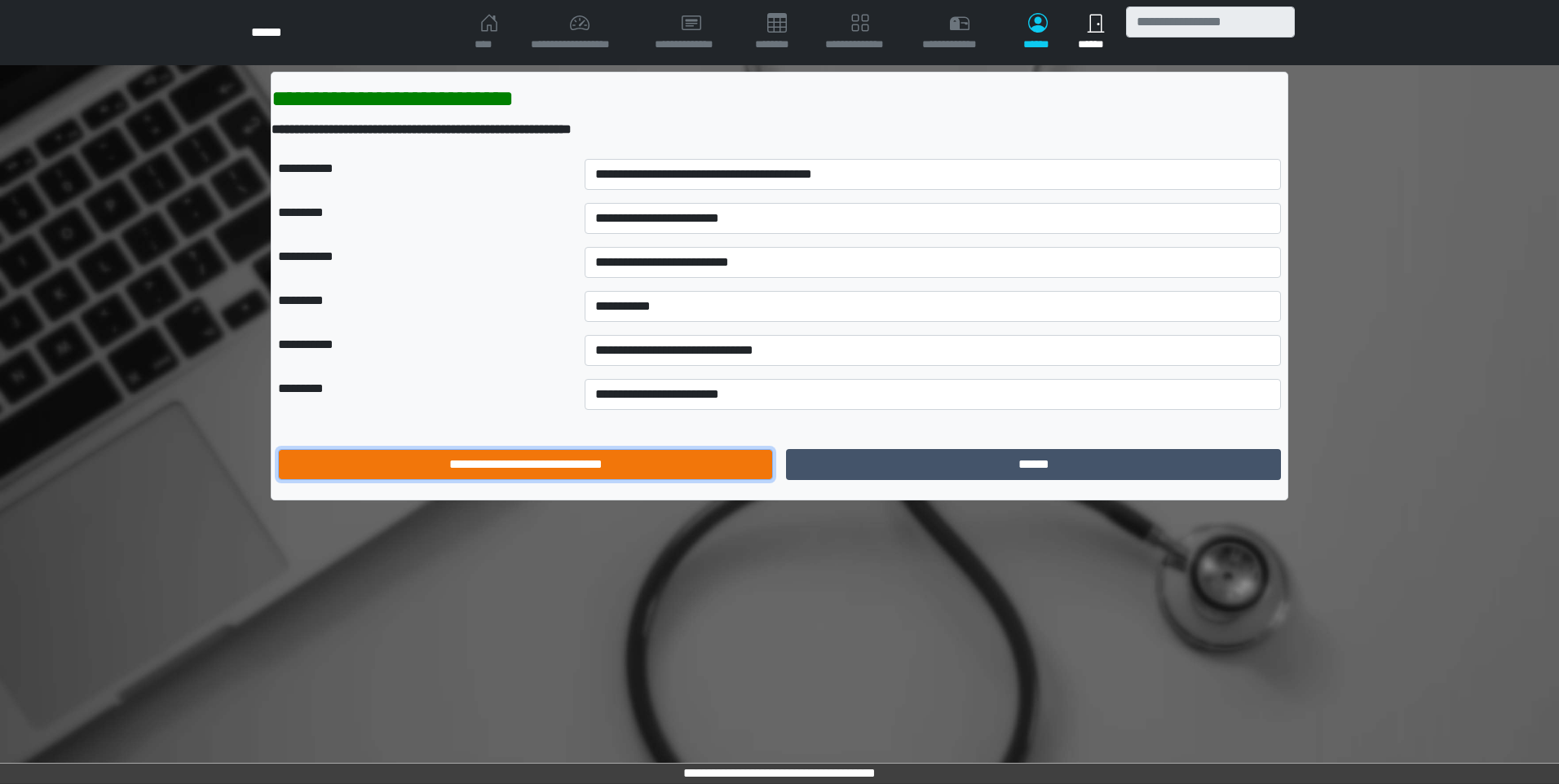 click on "**********" at bounding box center (525, 465) 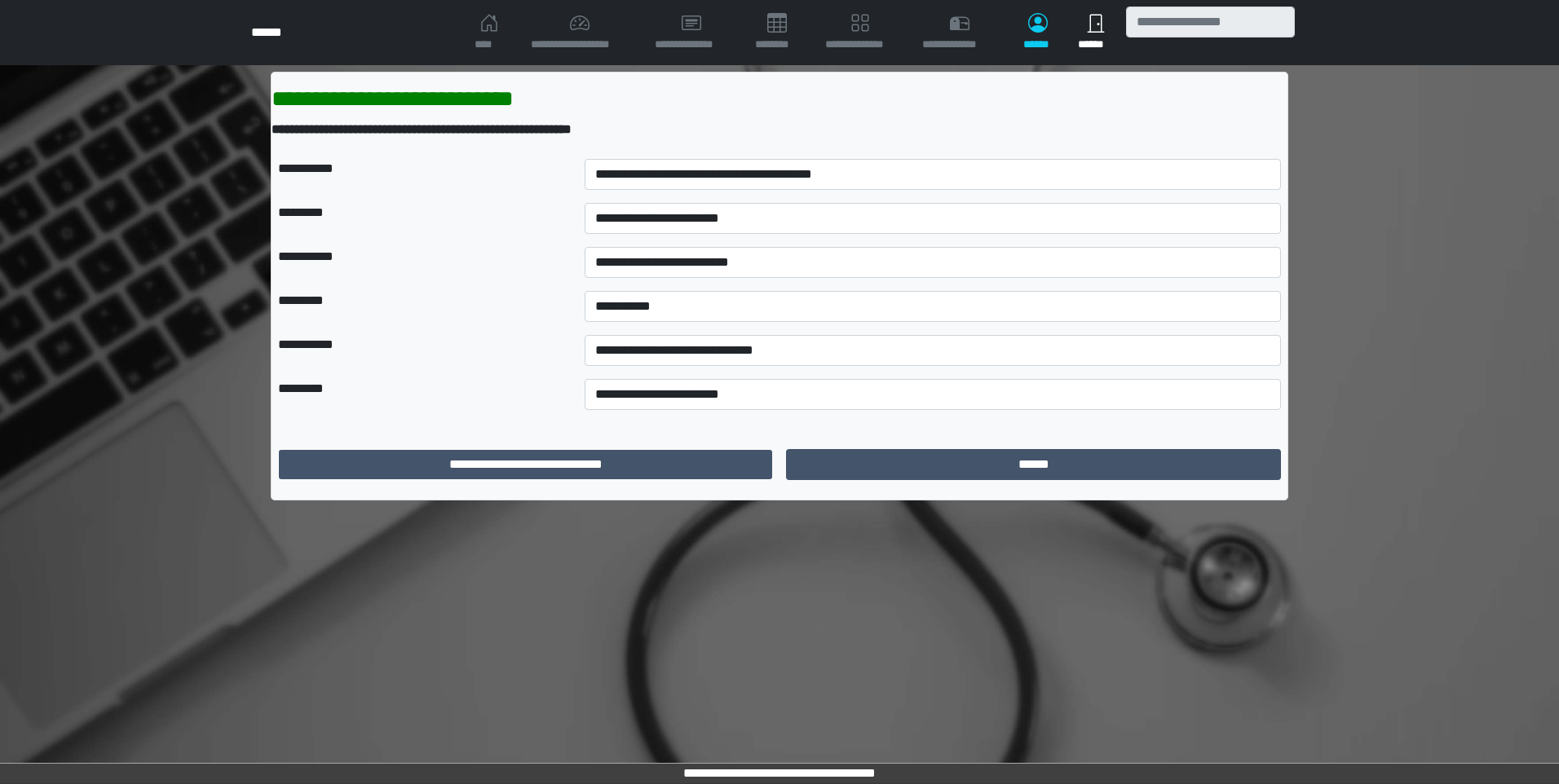 scroll, scrollTop: 0, scrollLeft: 0, axis: both 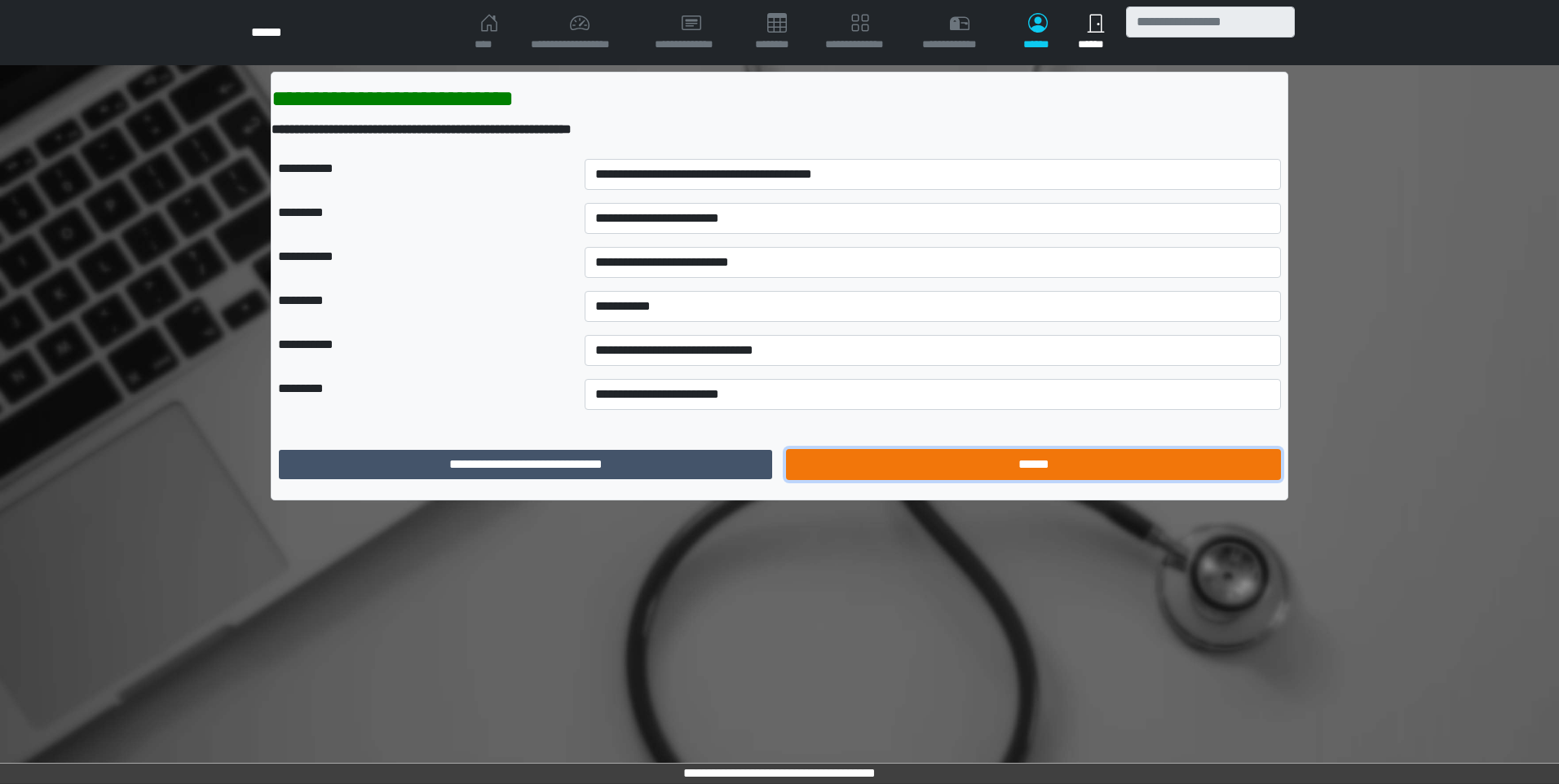click on "******" at bounding box center (1033, 465) 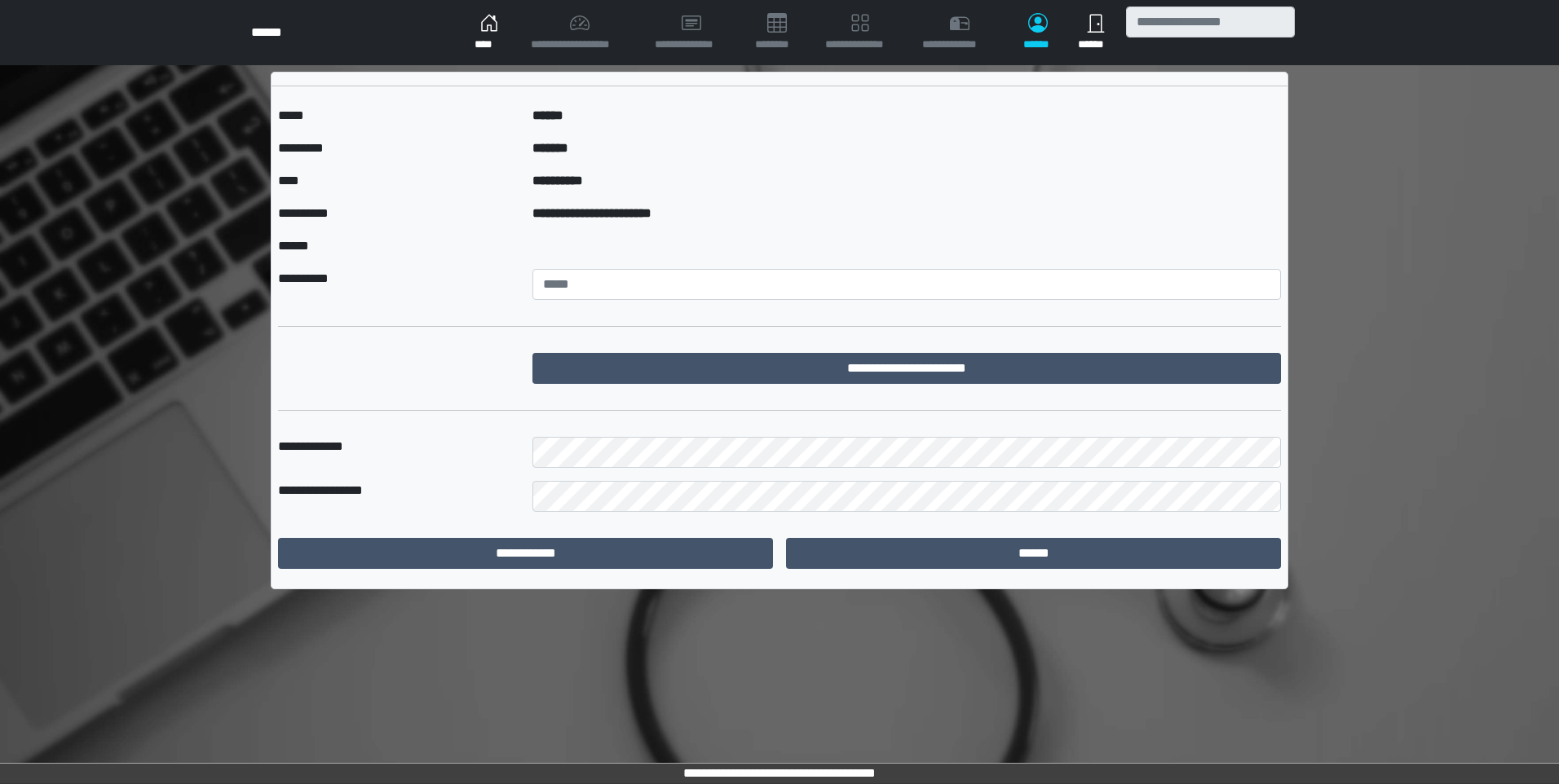 scroll, scrollTop: 0, scrollLeft: 0, axis: both 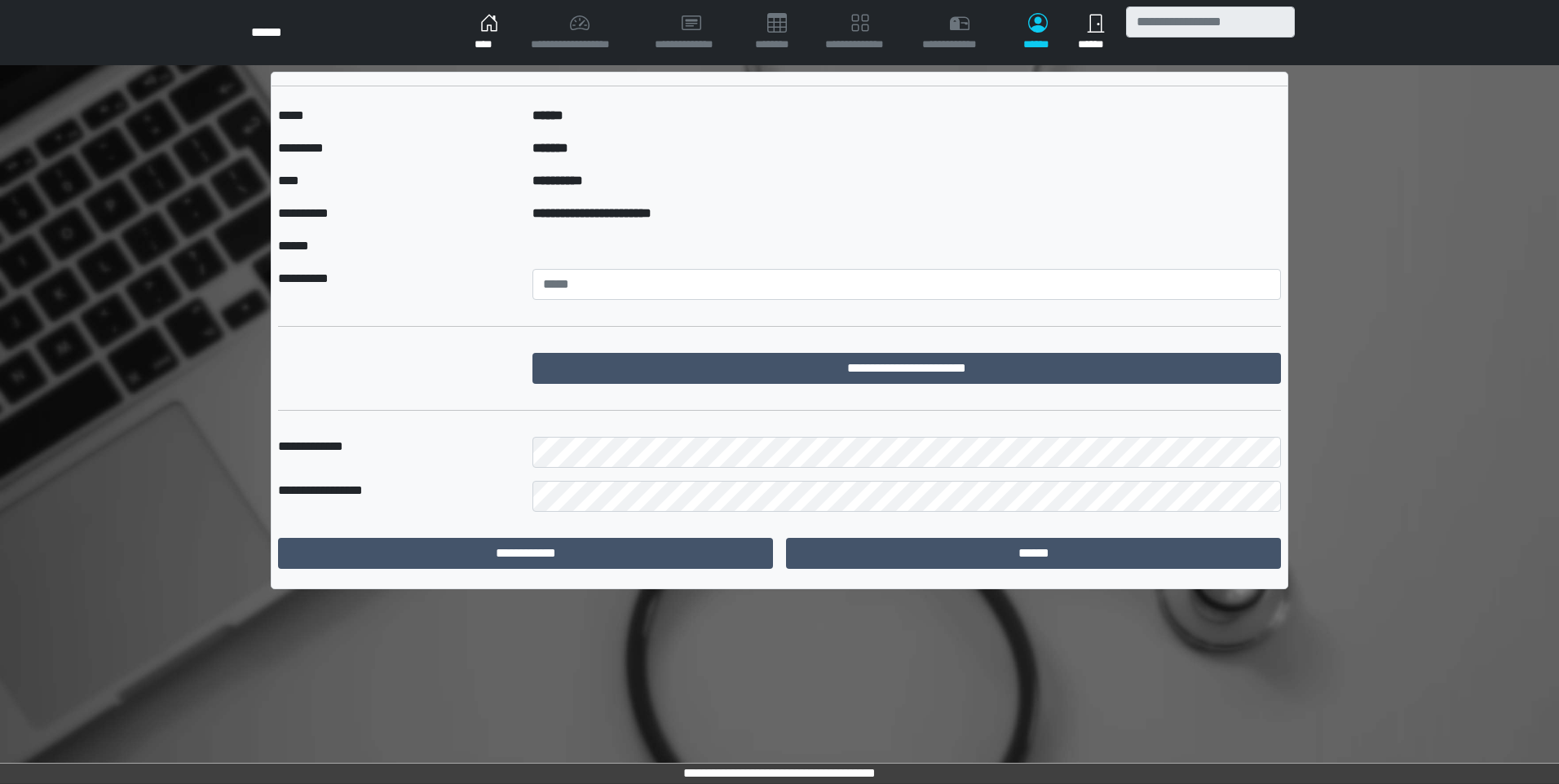 click on "**********" at bounding box center (548, 115) 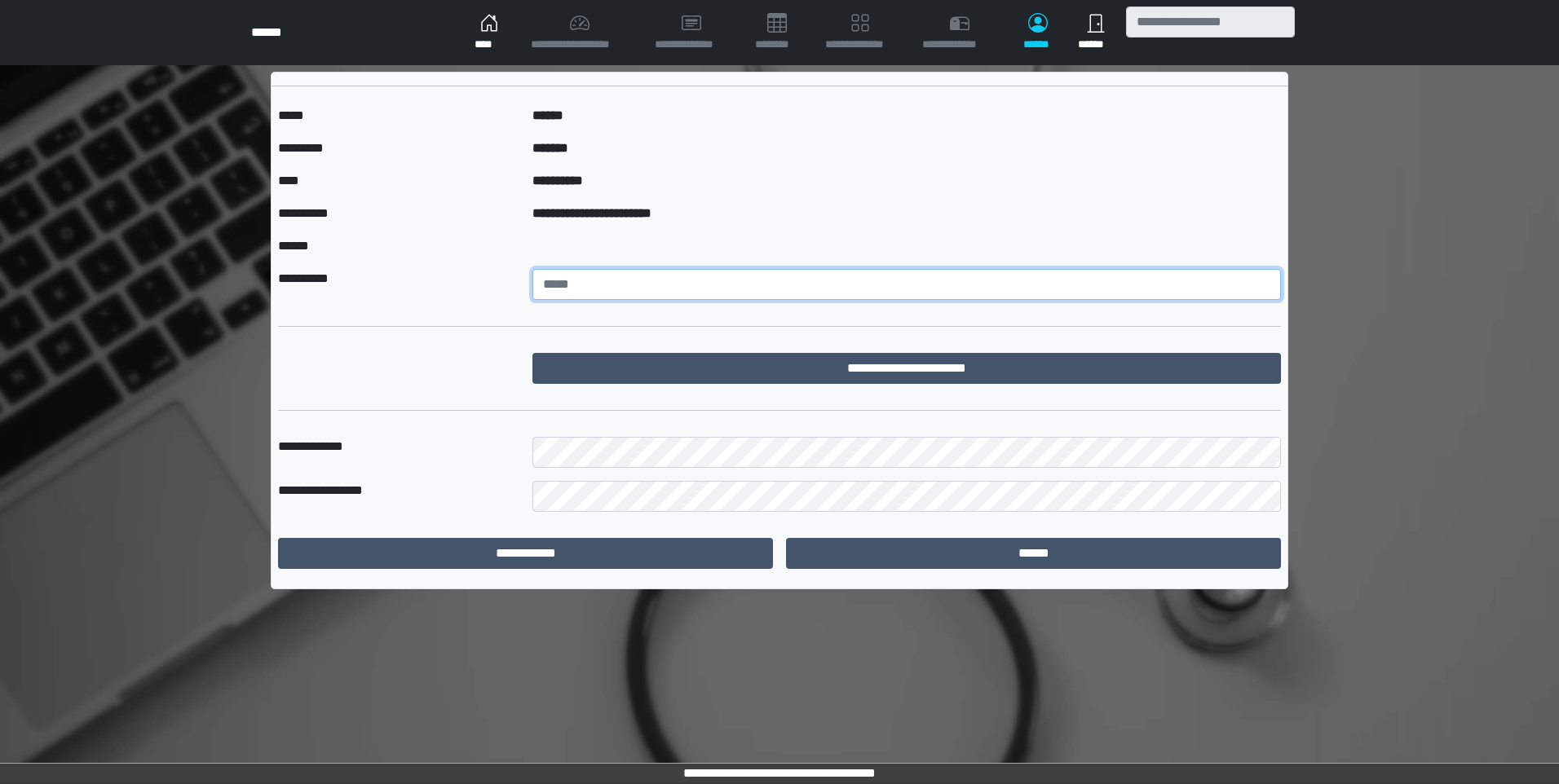 click at bounding box center (907, 284) 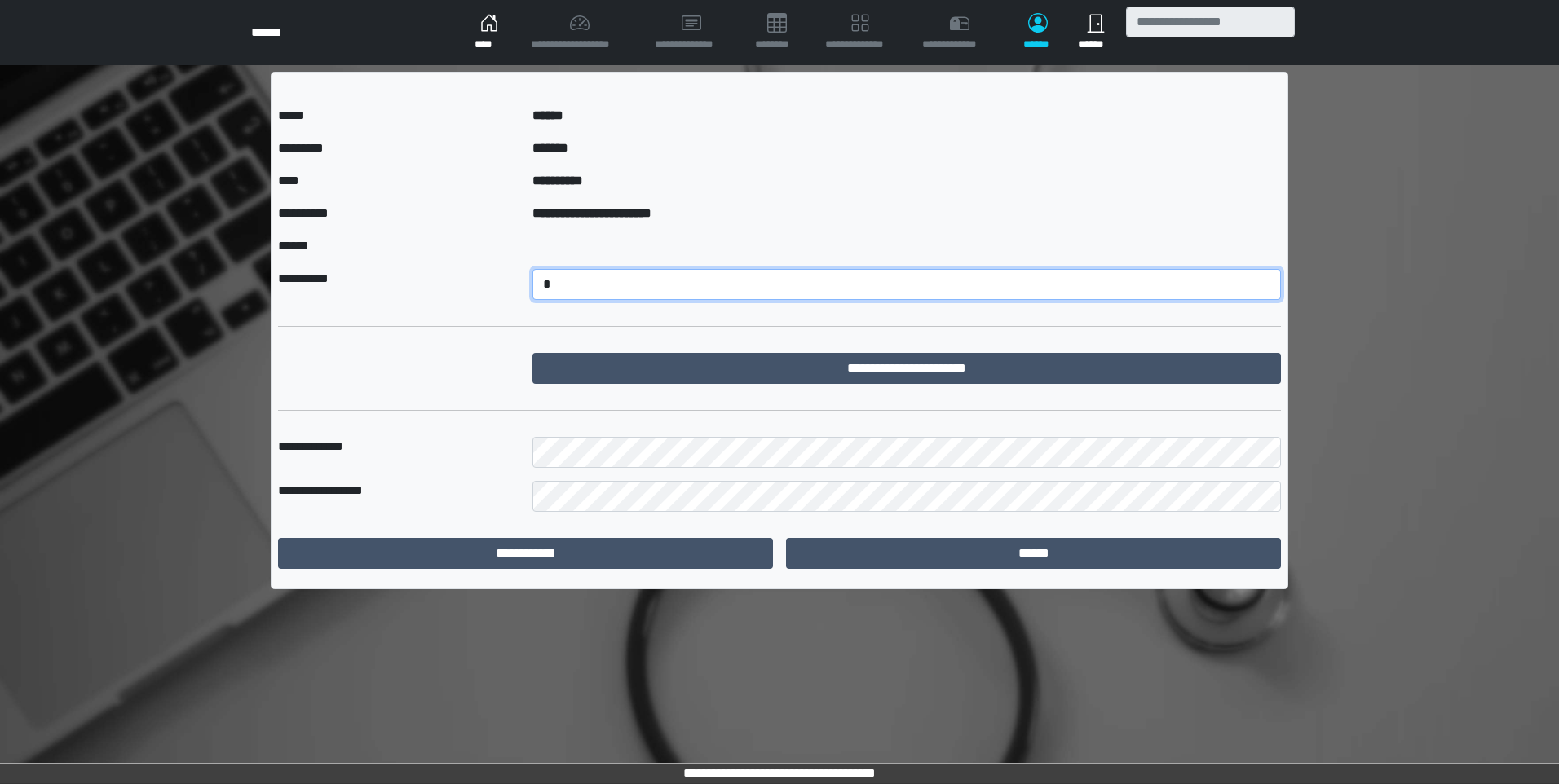 drag, startPoint x: 594, startPoint y: 284, endPoint x: 408, endPoint y: 277, distance: 186.13167 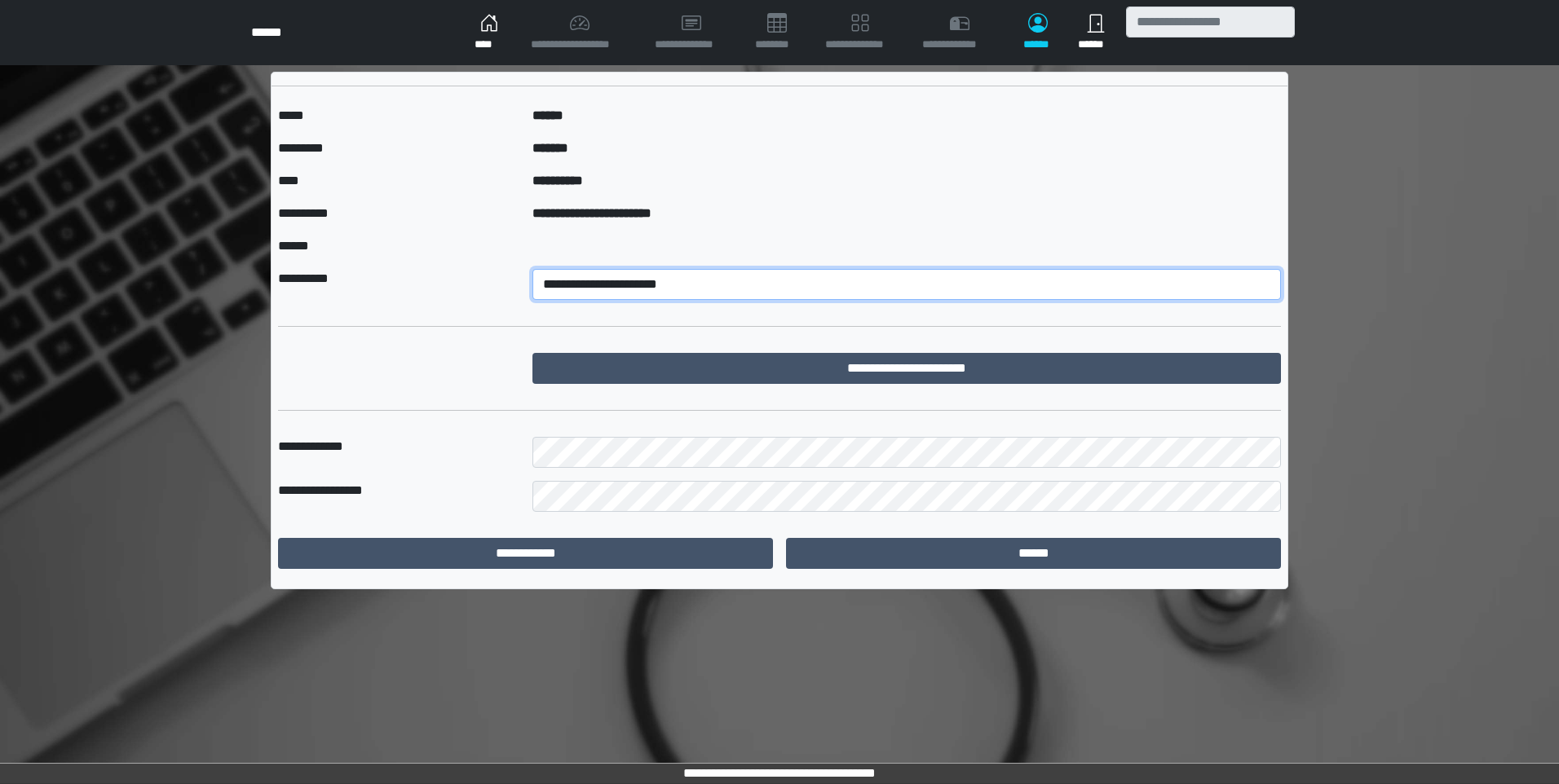 type on "**********" 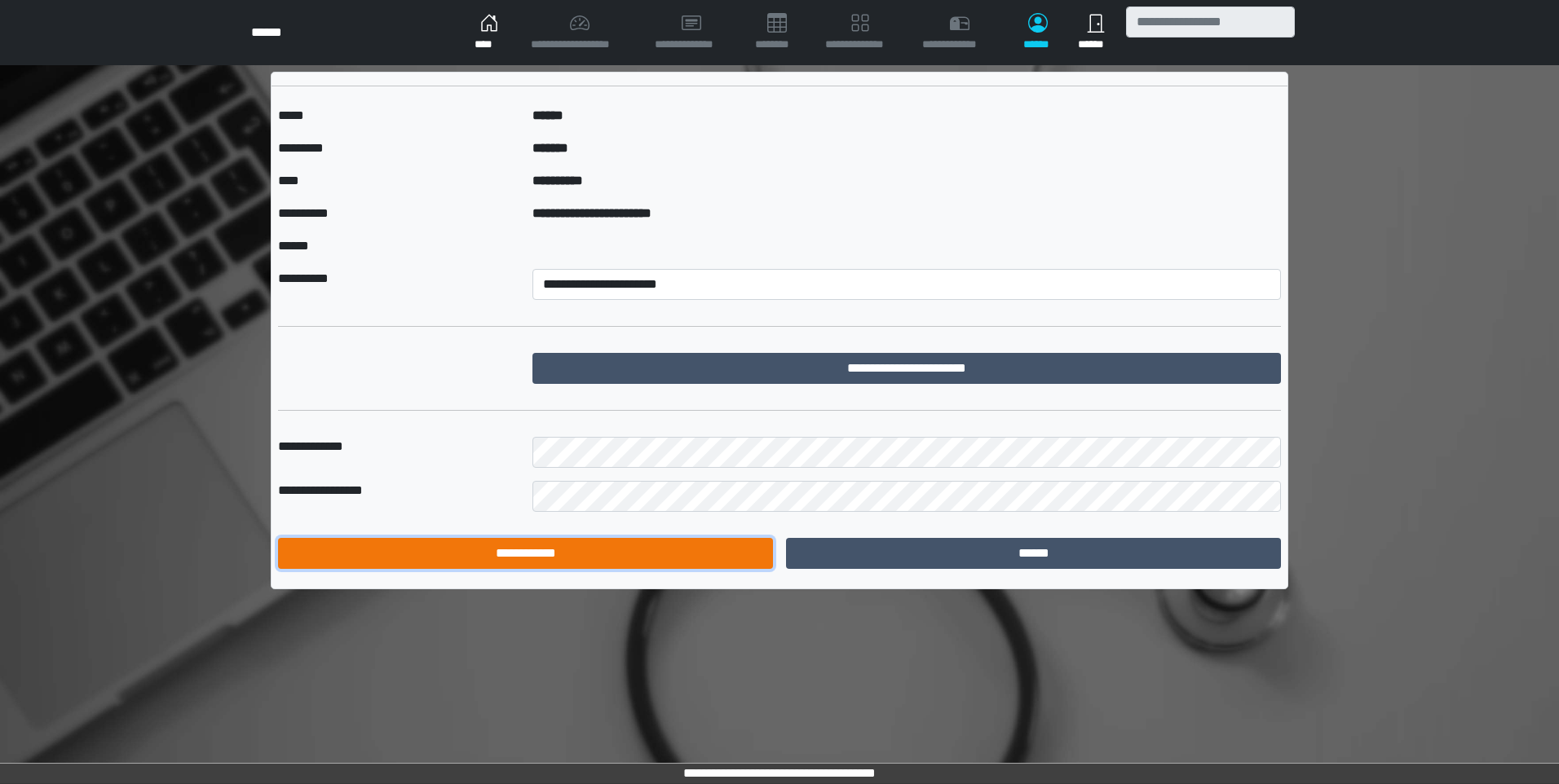 click on "**********" at bounding box center [525, 553] 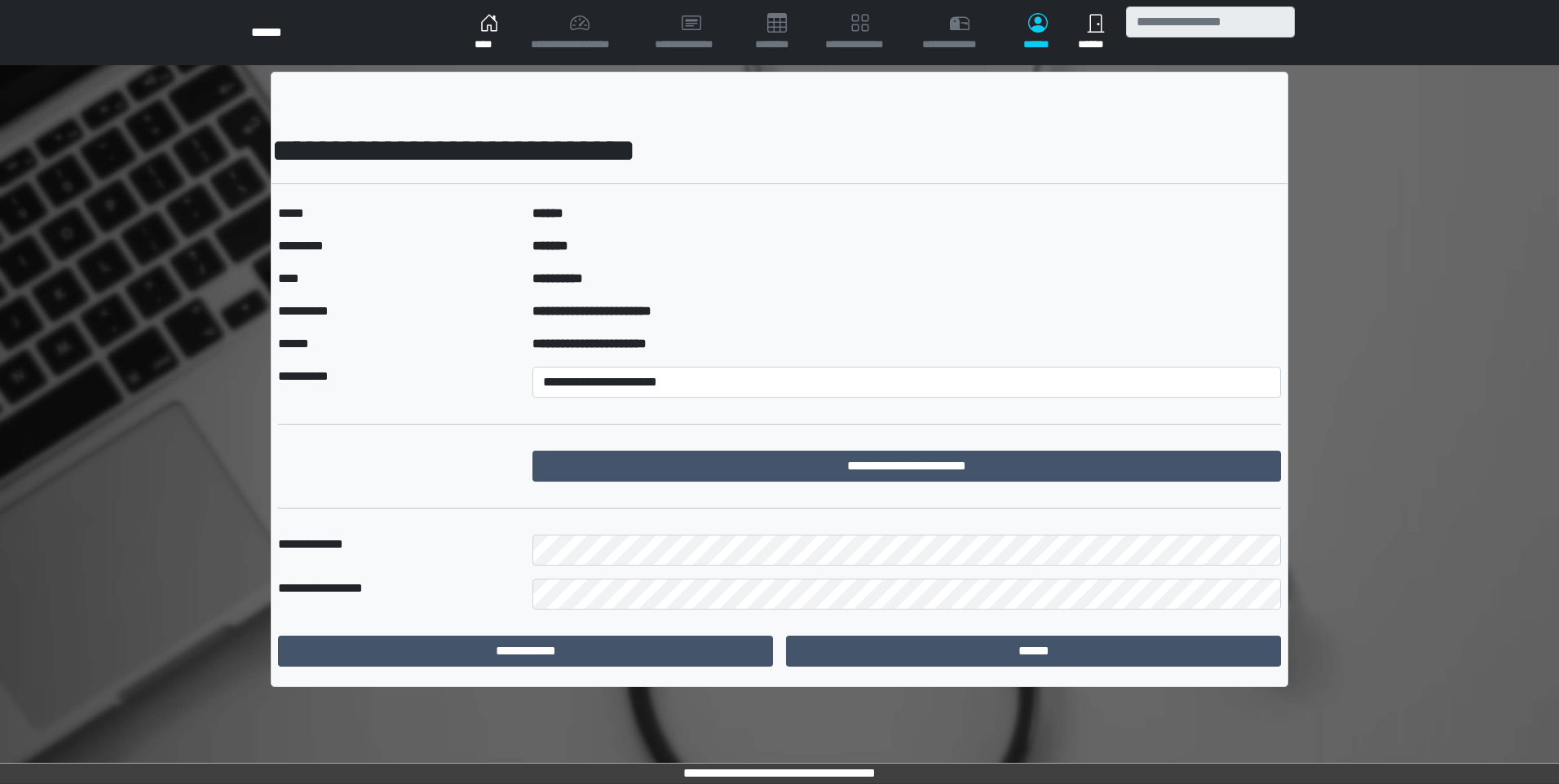 scroll, scrollTop: 0, scrollLeft: 0, axis: both 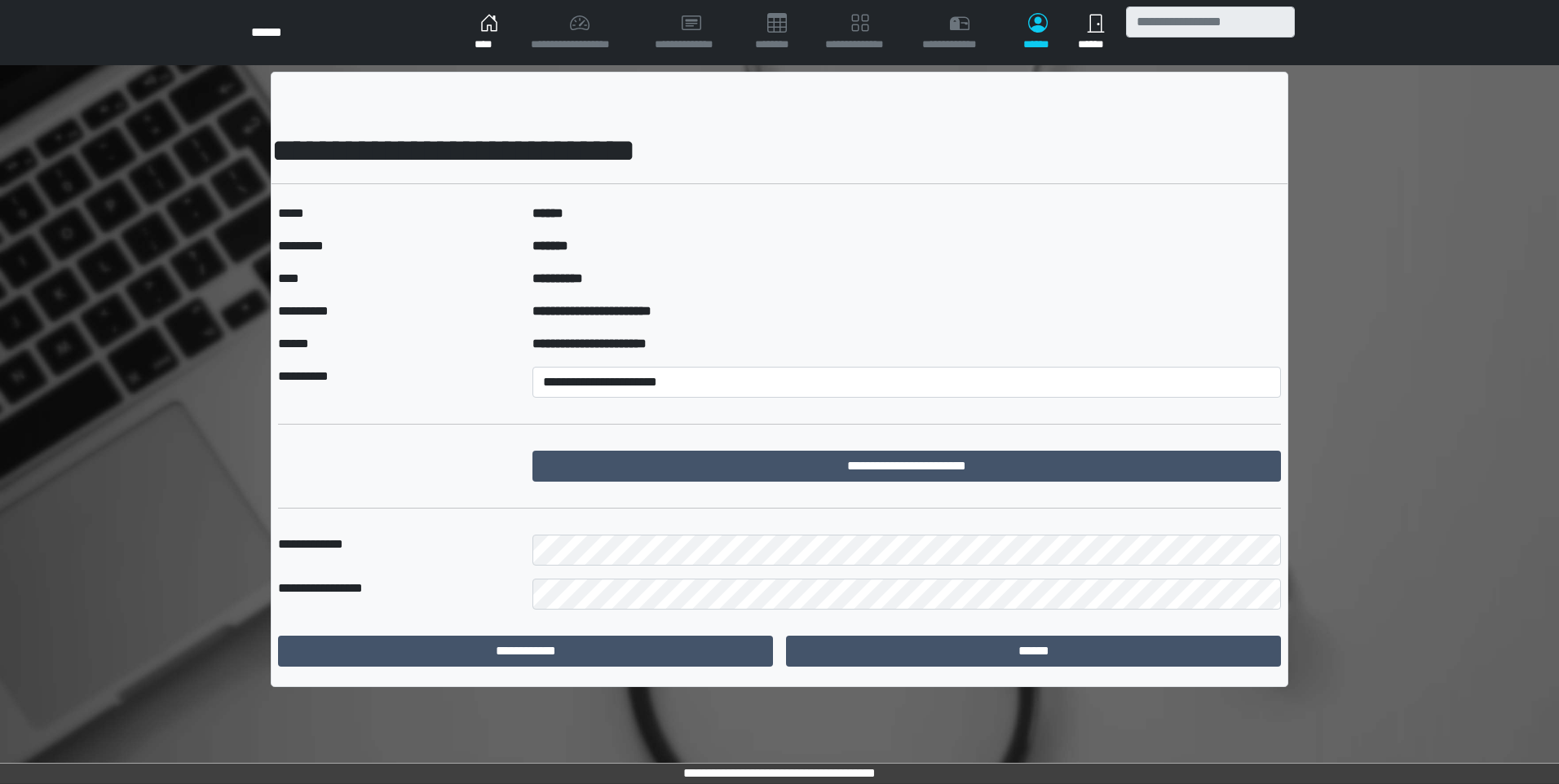 click on "[EMAIL]" at bounding box center [548, 213] 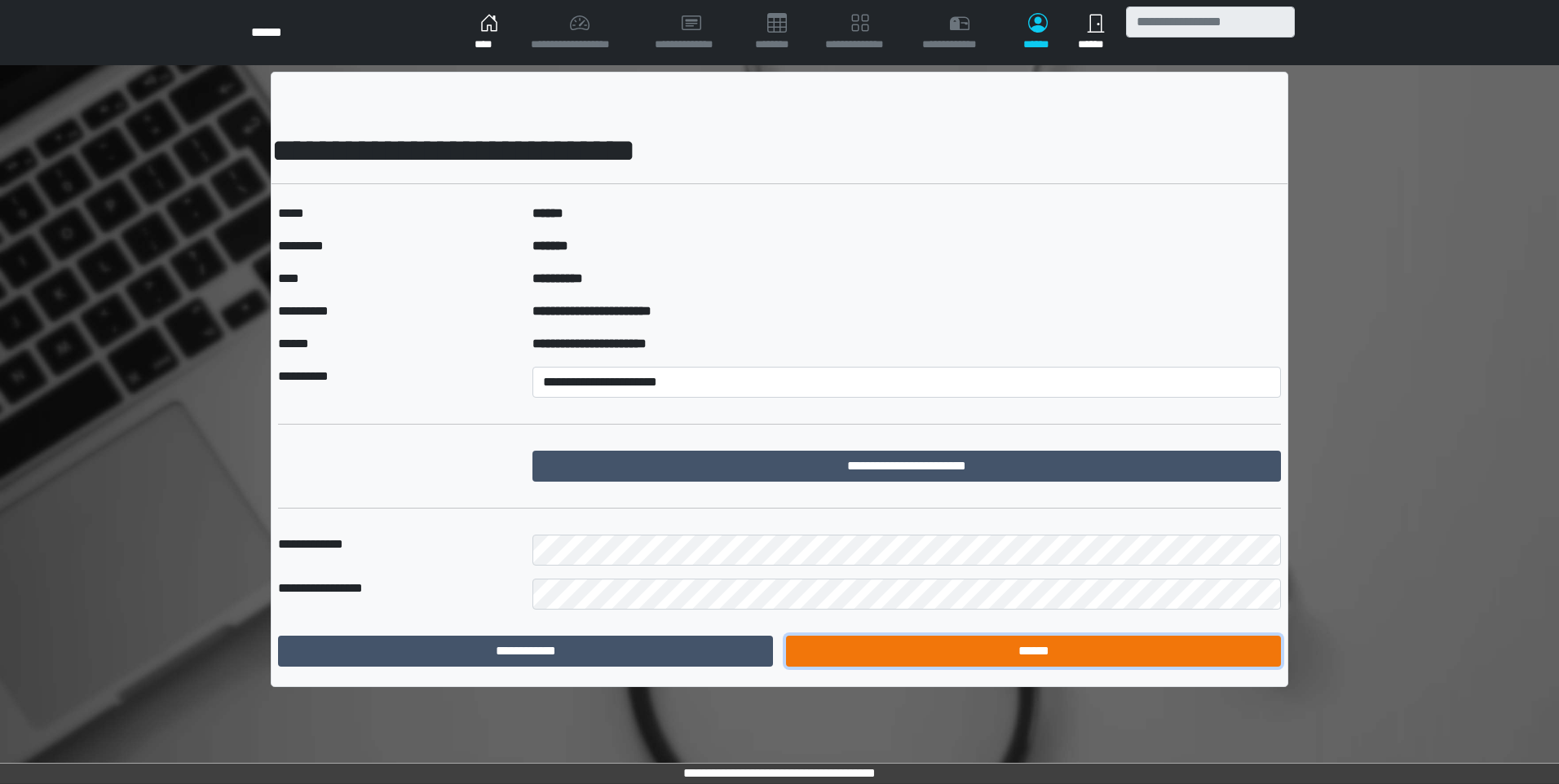 click on "******" at bounding box center (1033, 651) 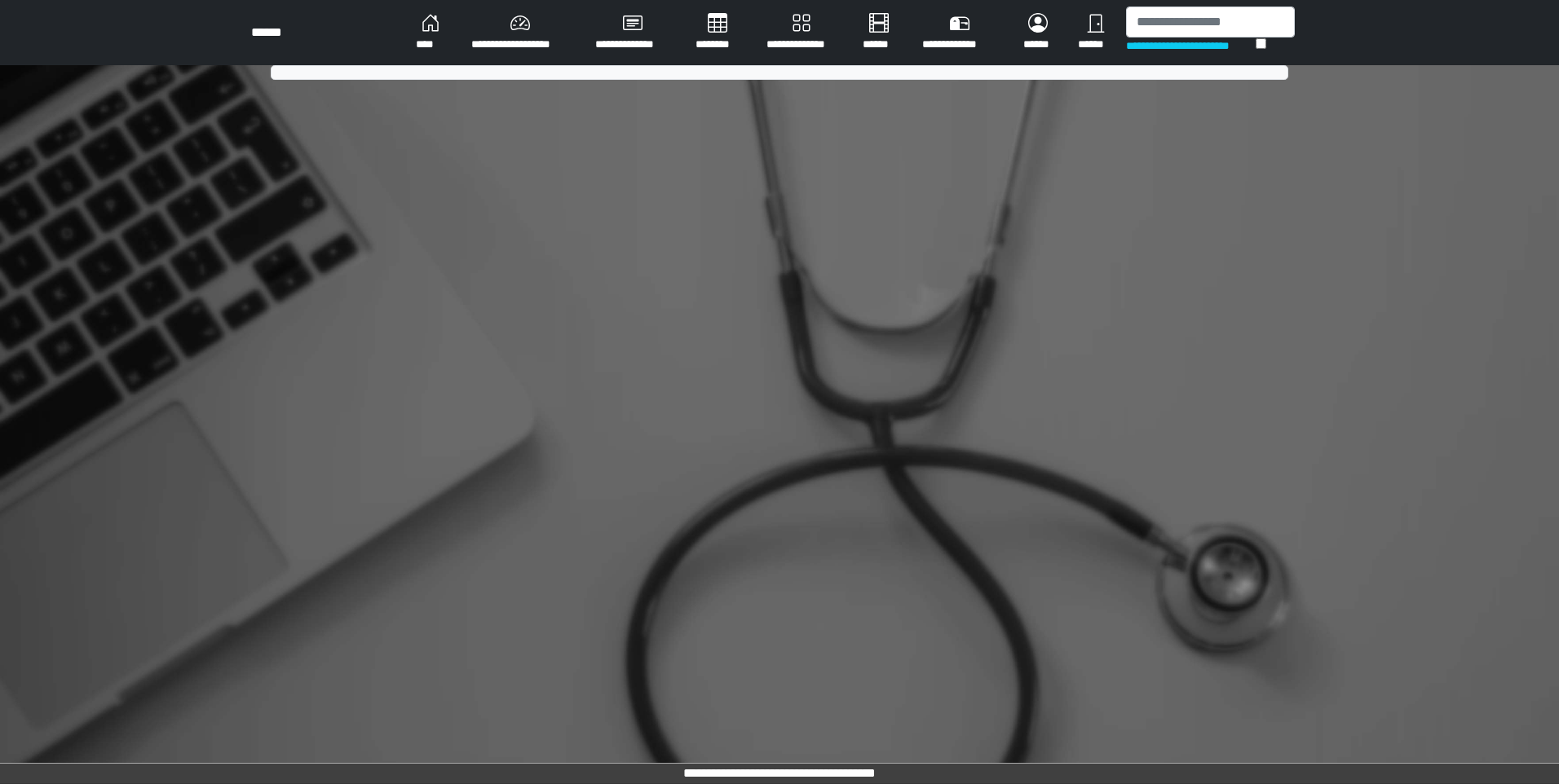 scroll, scrollTop: 0, scrollLeft: 0, axis: both 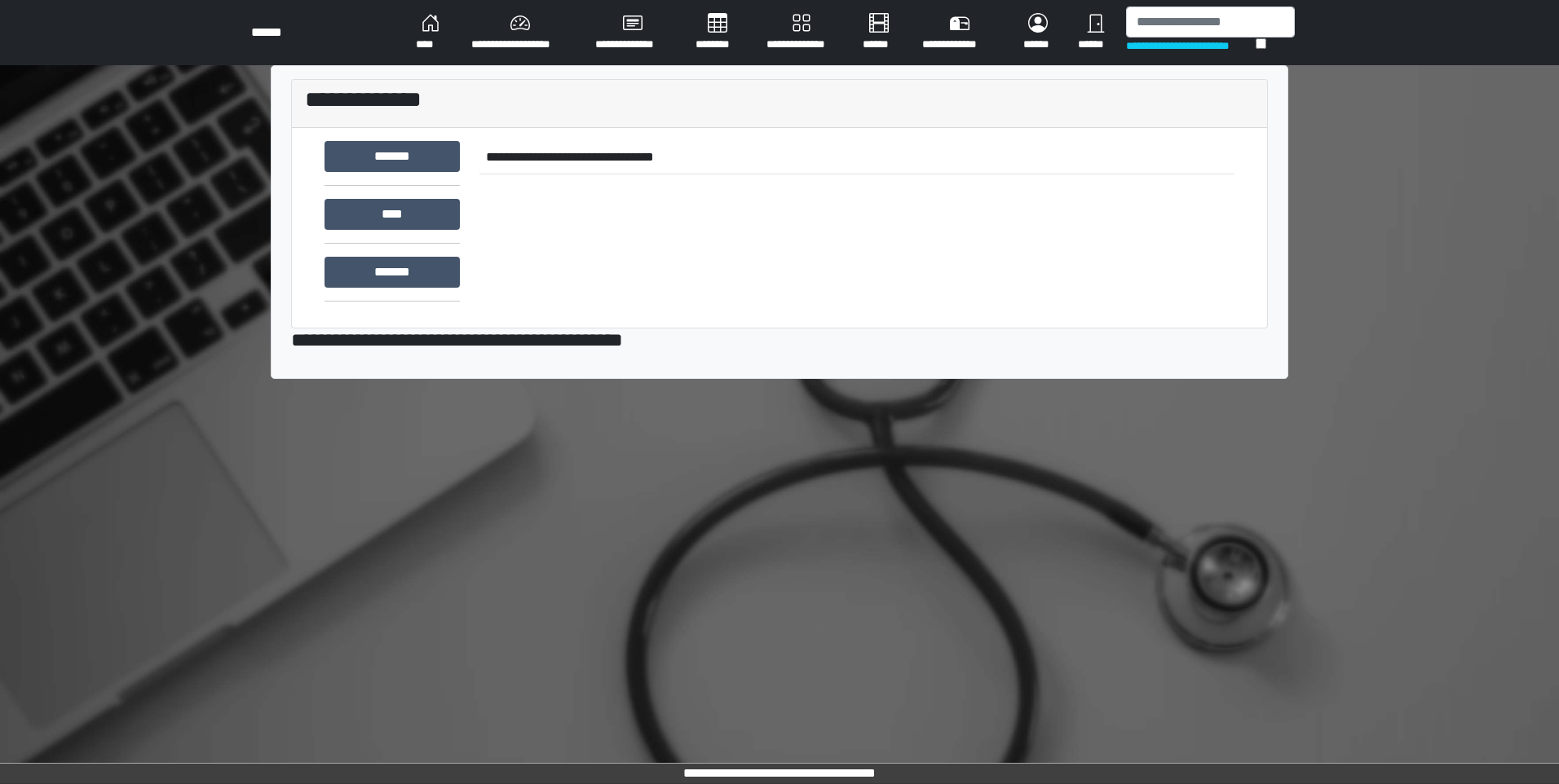 click on "****" at bounding box center [431, 33] 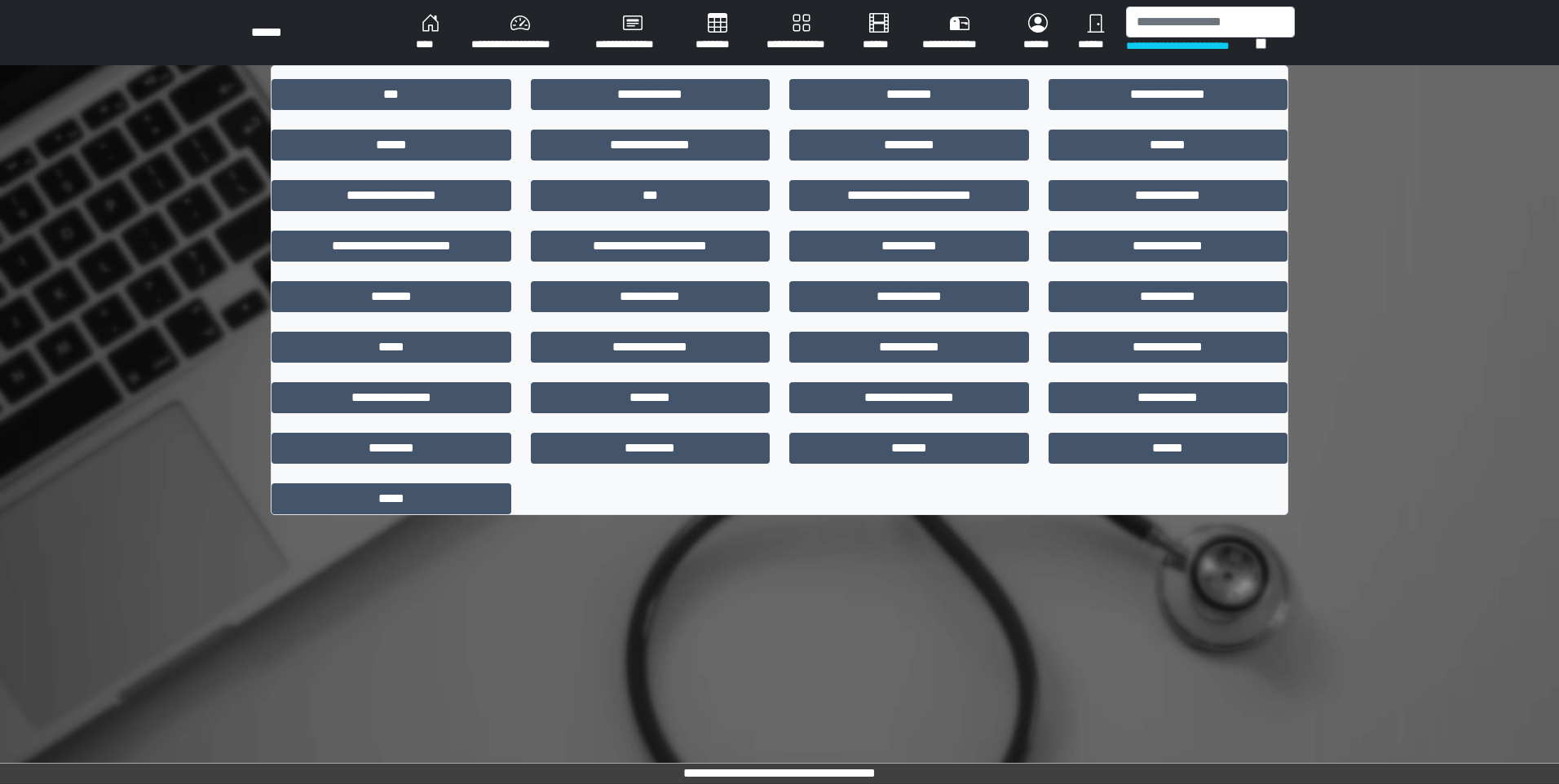click on "**********" at bounding box center (431, 33) 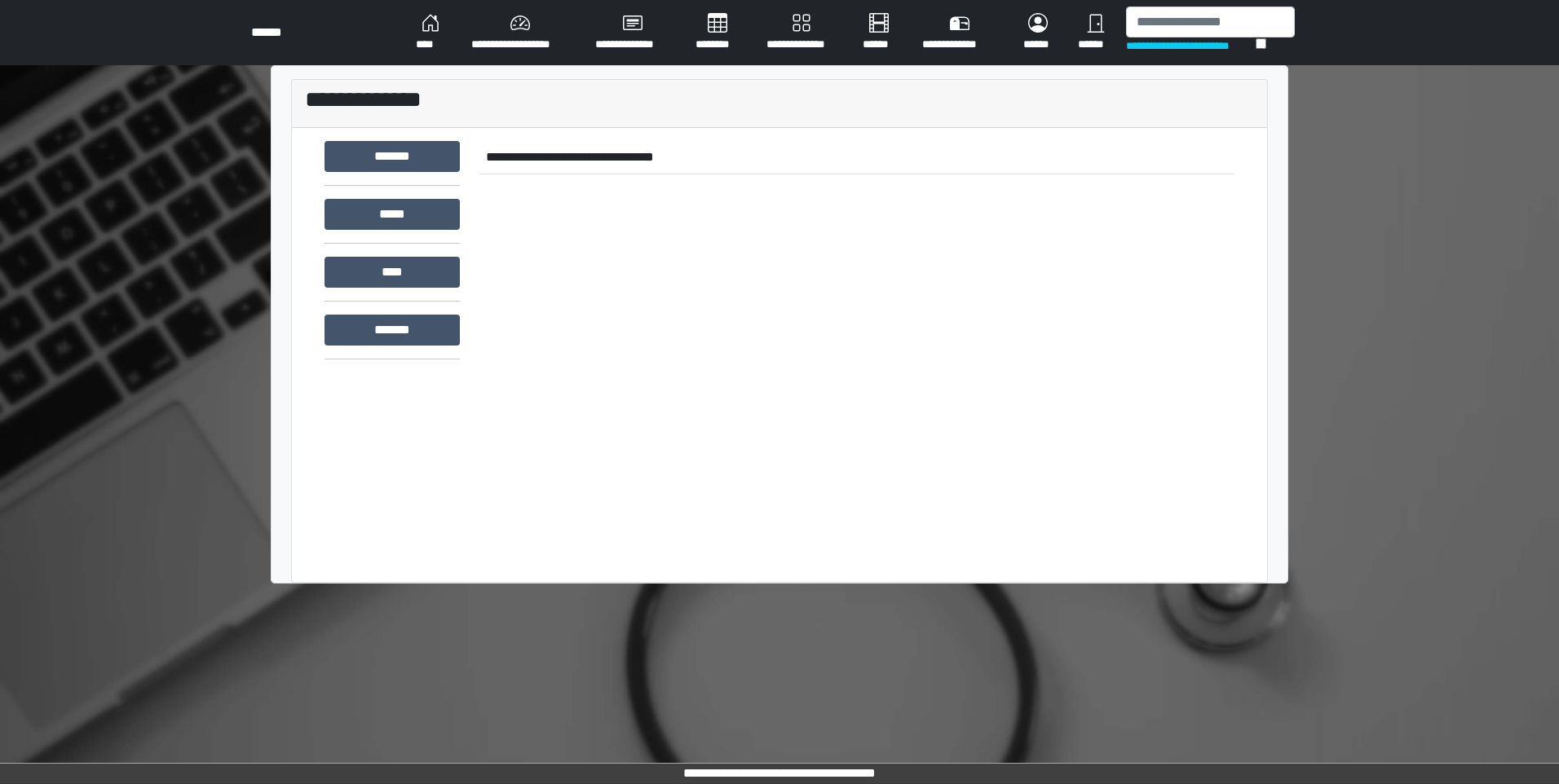 click at bounding box center (879, 23) 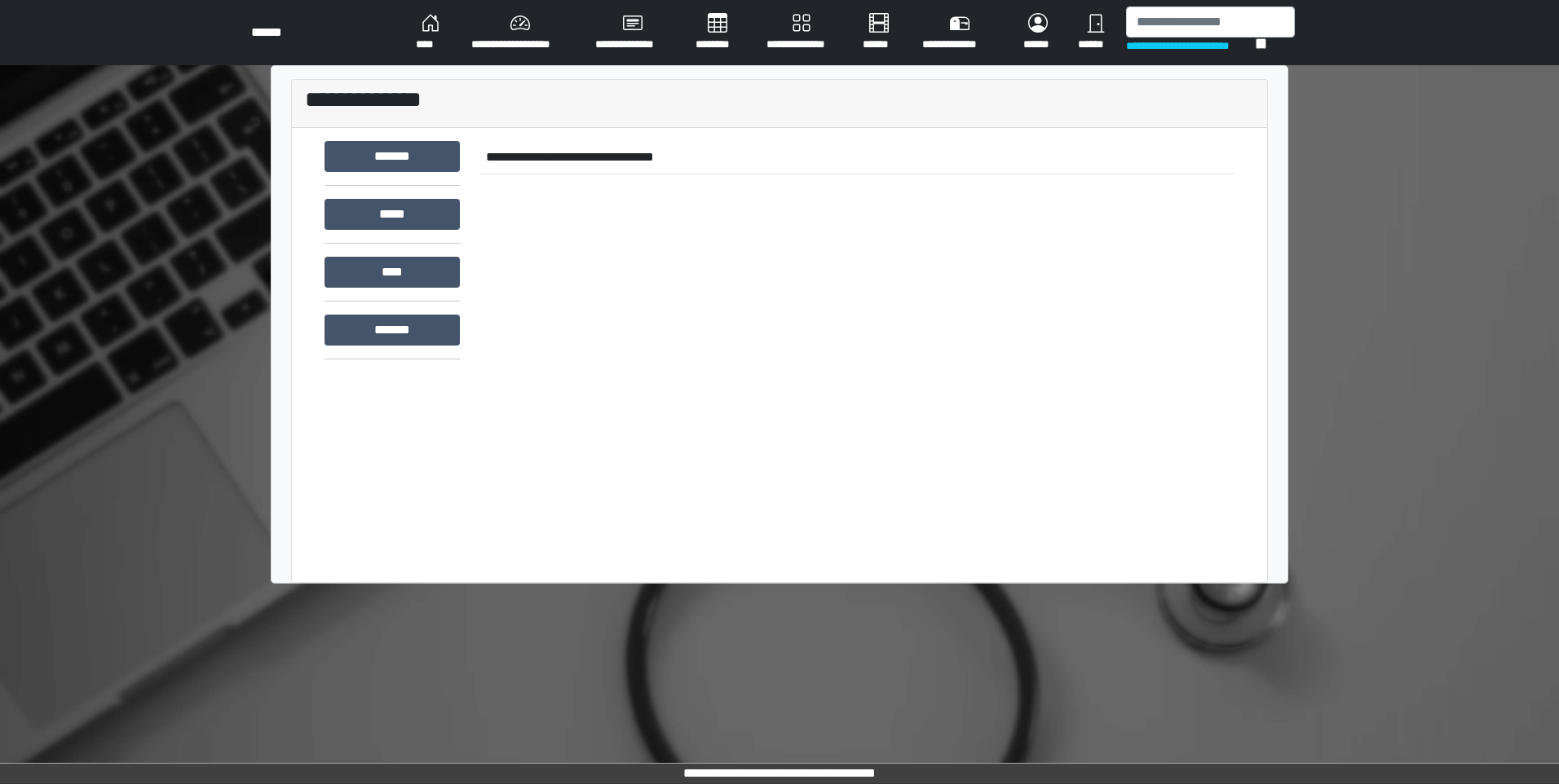 click on "**********" at bounding box center [431, 33] 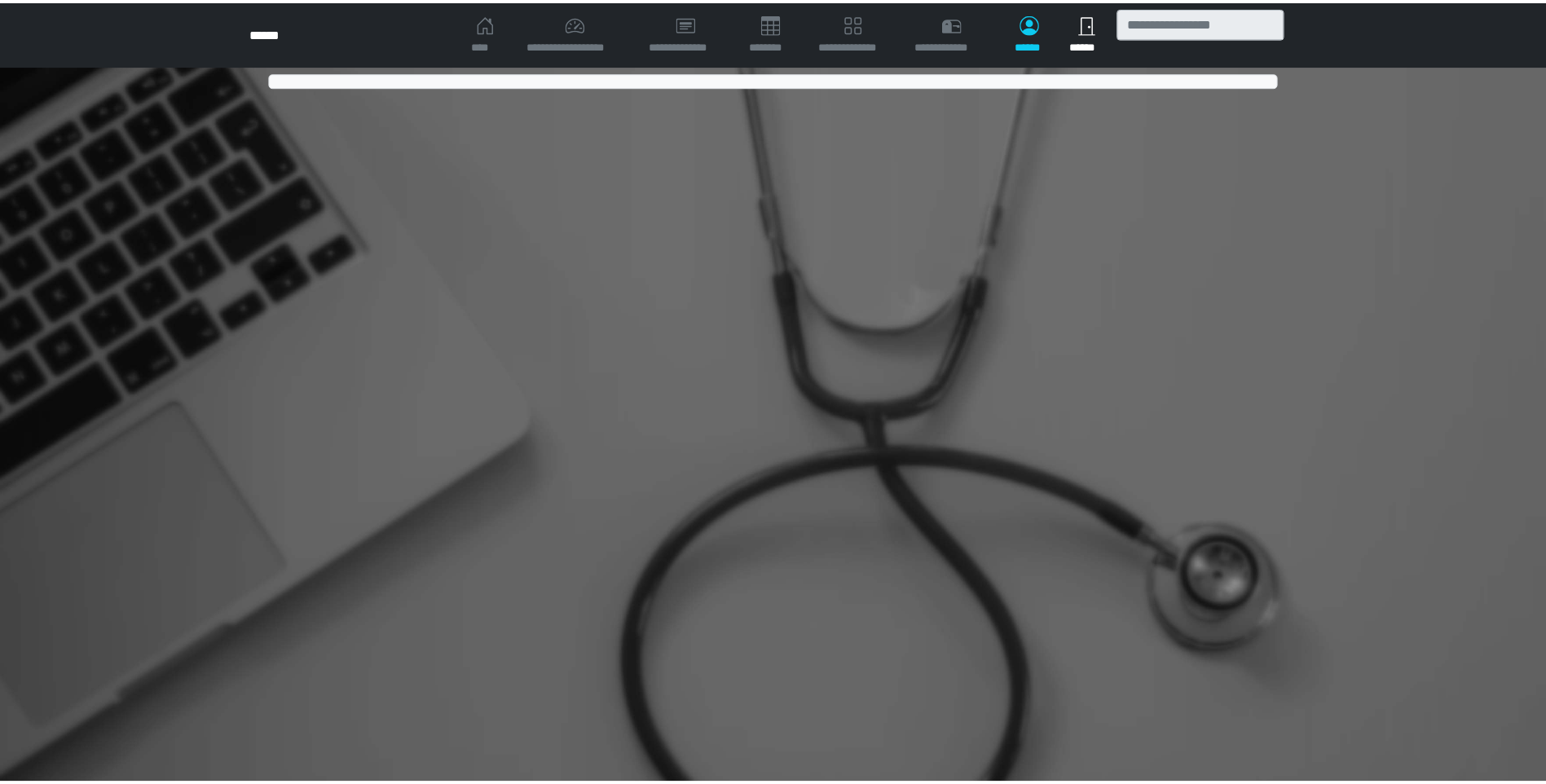 scroll, scrollTop: 0, scrollLeft: 0, axis: both 